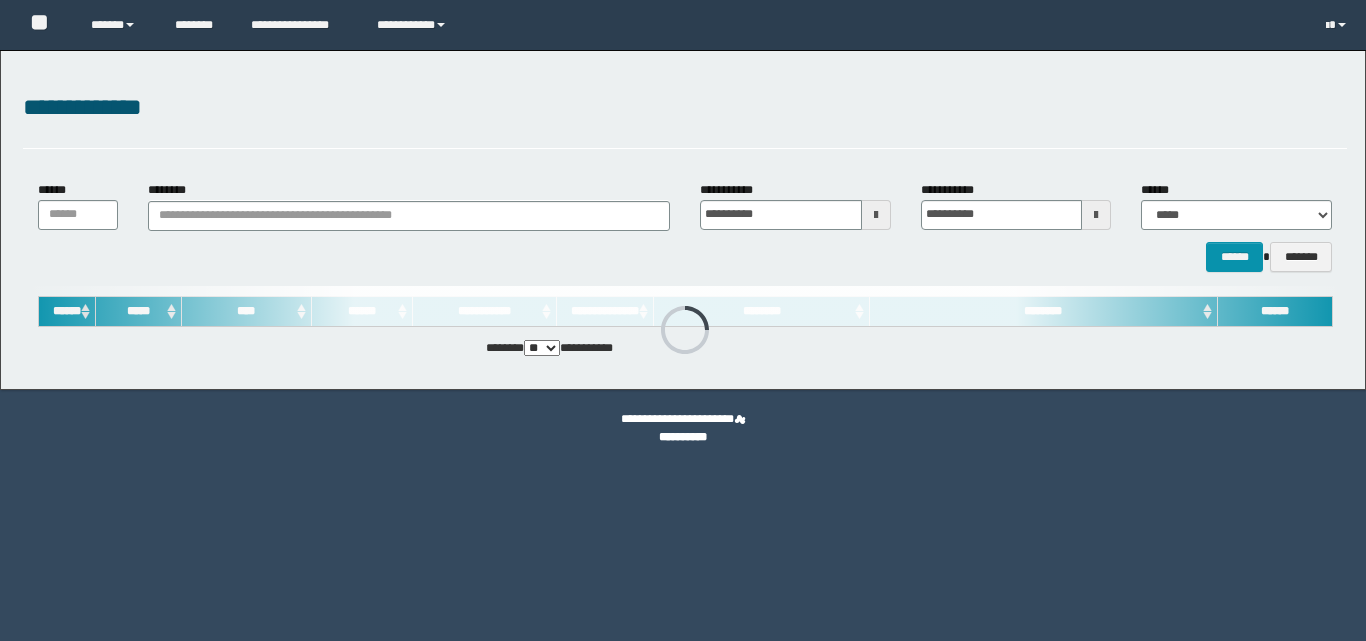 scroll, scrollTop: 0, scrollLeft: 0, axis: both 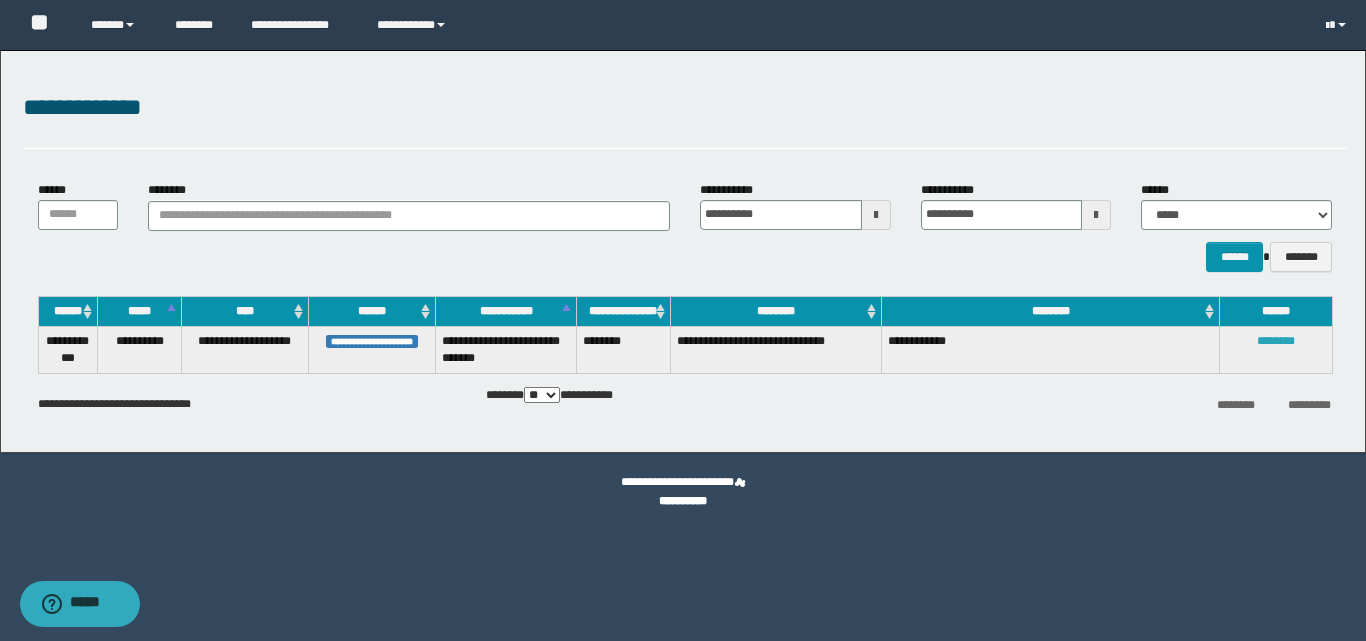 click on "********" at bounding box center [1276, 341] 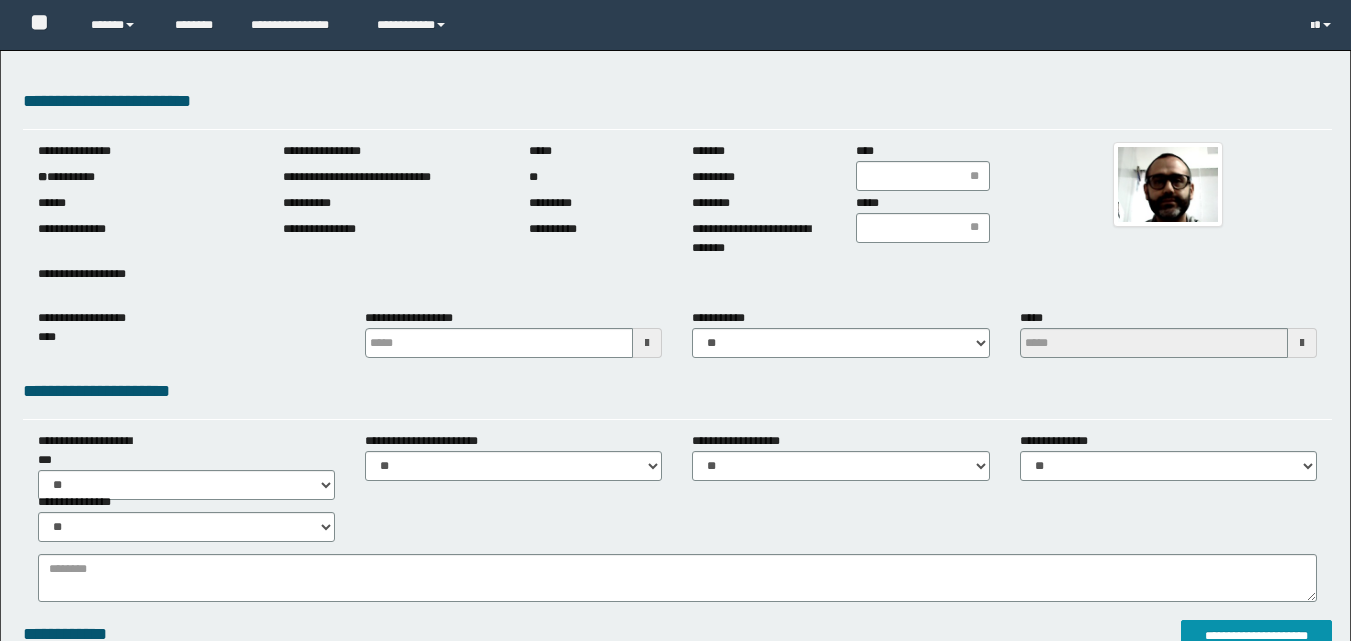 scroll, scrollTop: 0, scrollLeft: 0, axis: both 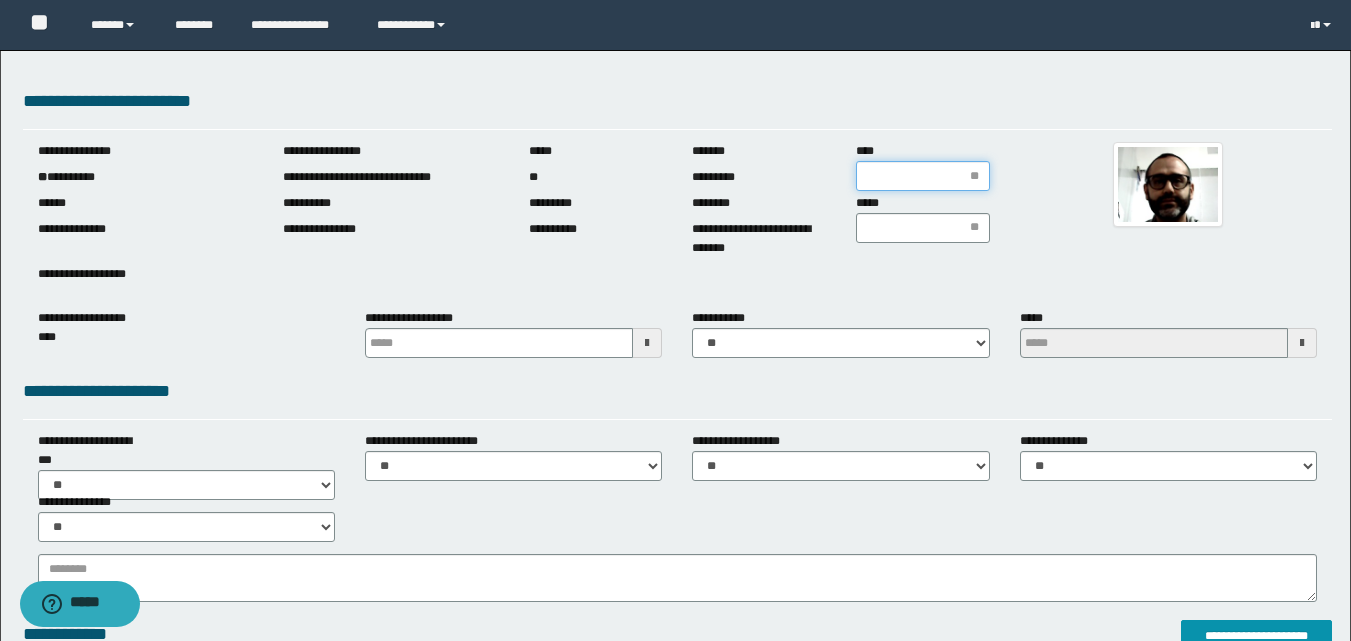 click on "****" at bounding box center (923, 176) 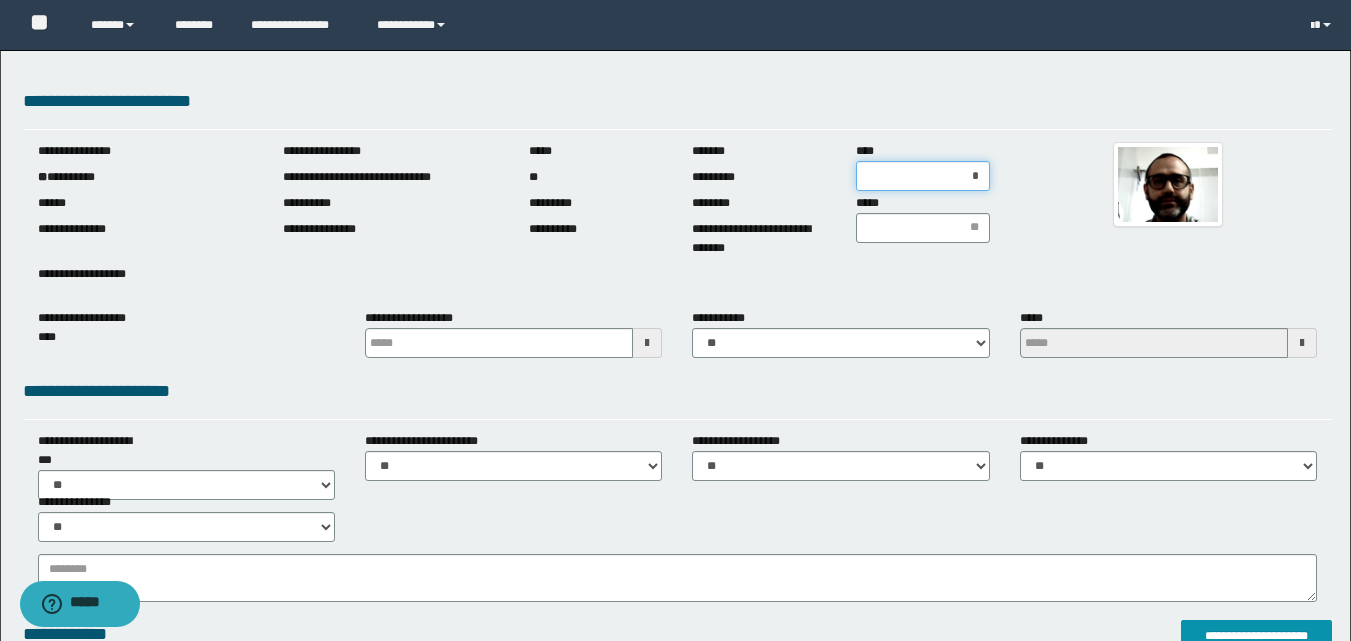 type on "**" 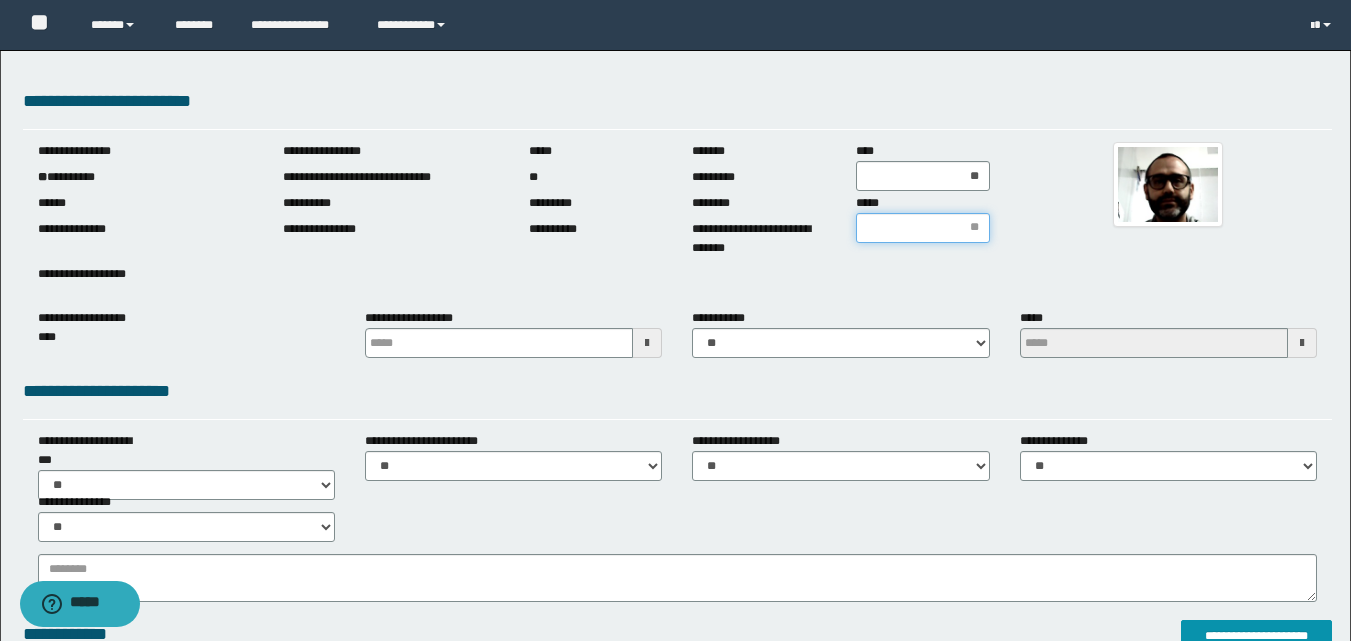 click on "*****" at bounding box center [923, 228] 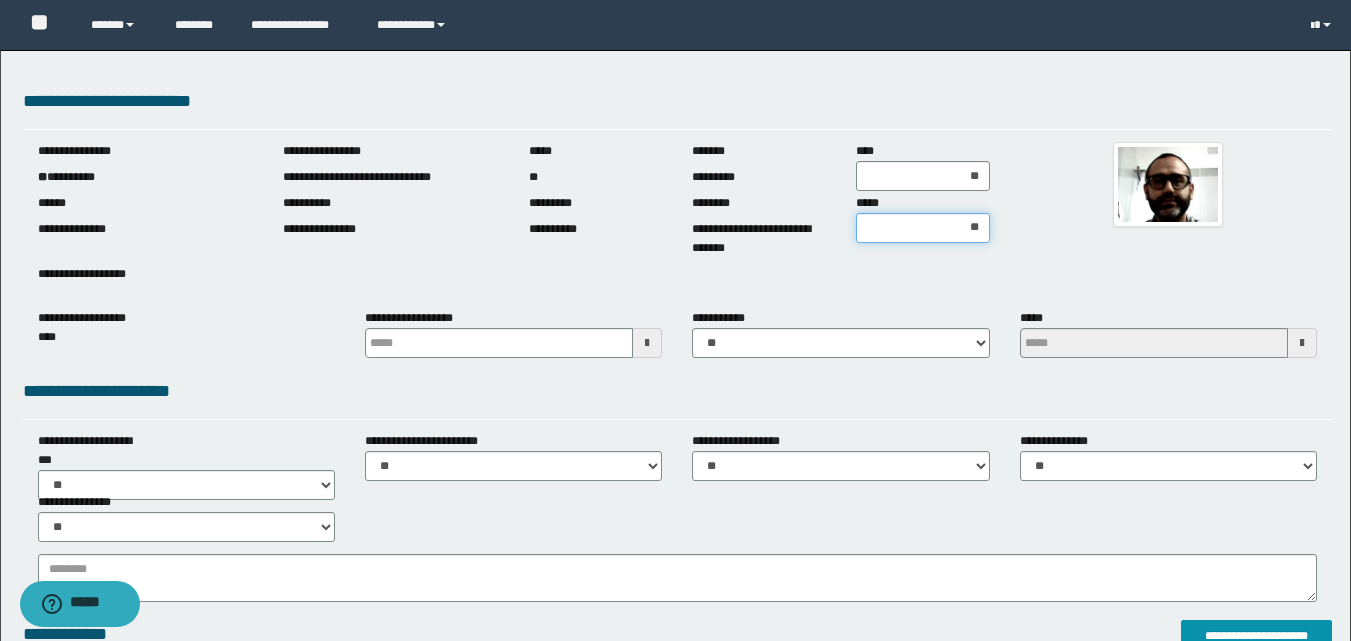 type on "***" 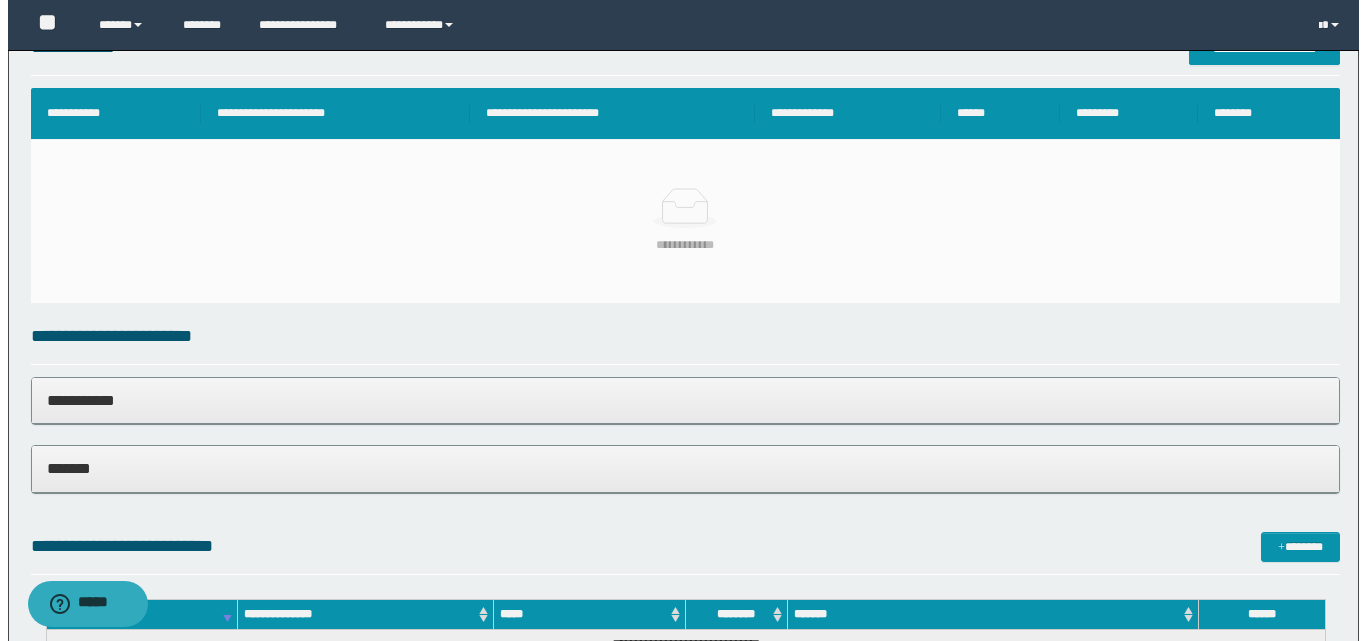 scroll, scrollTop: 590, scrollLeft: 0, axis: vertical 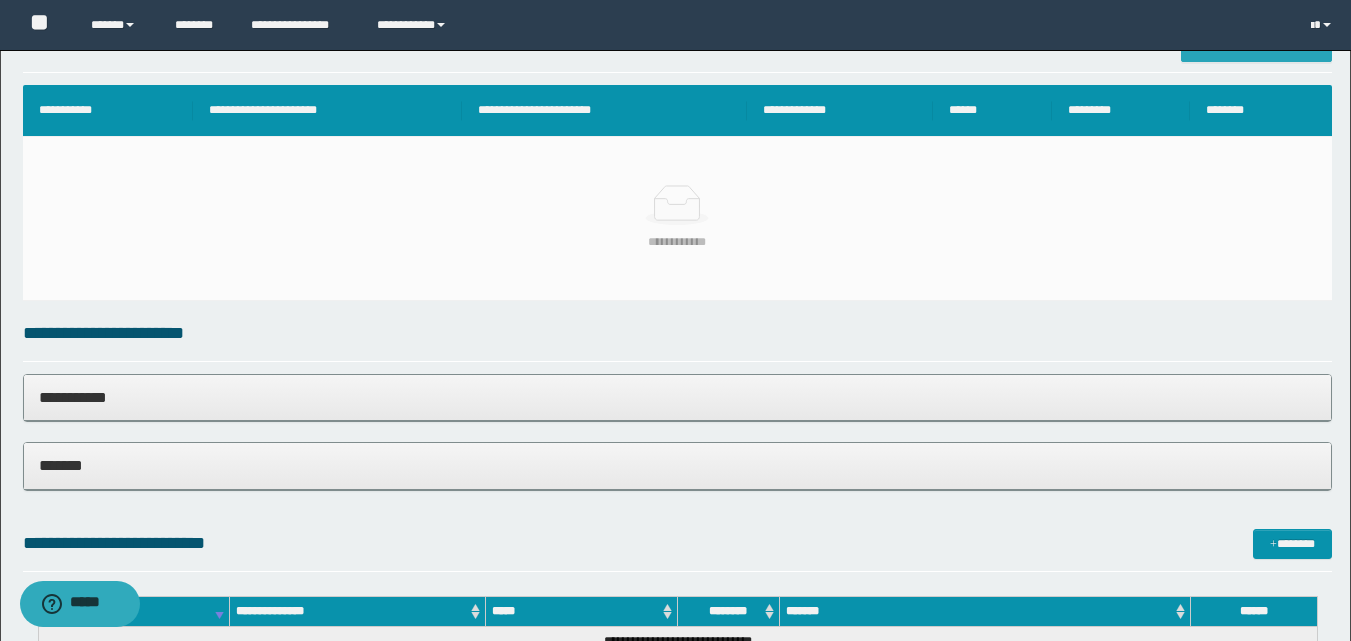 click on "**********" at bounding box center [1256, 46] 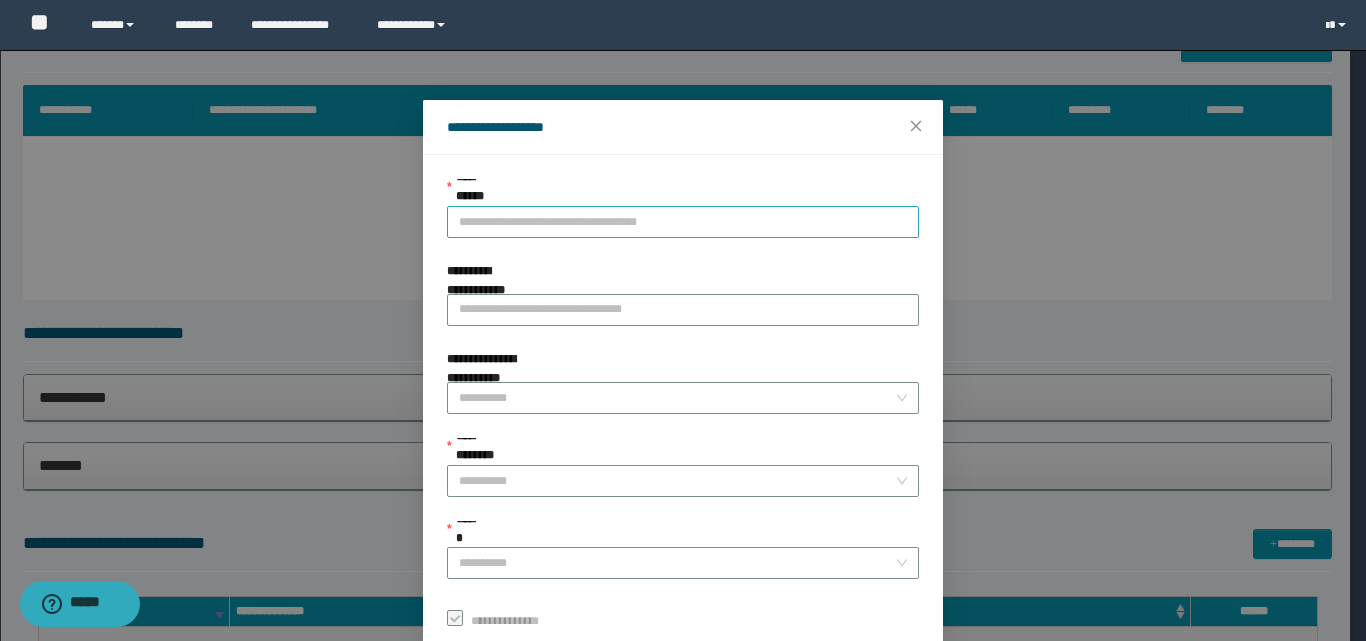 click on "**********" at bounding box center [683, 222] 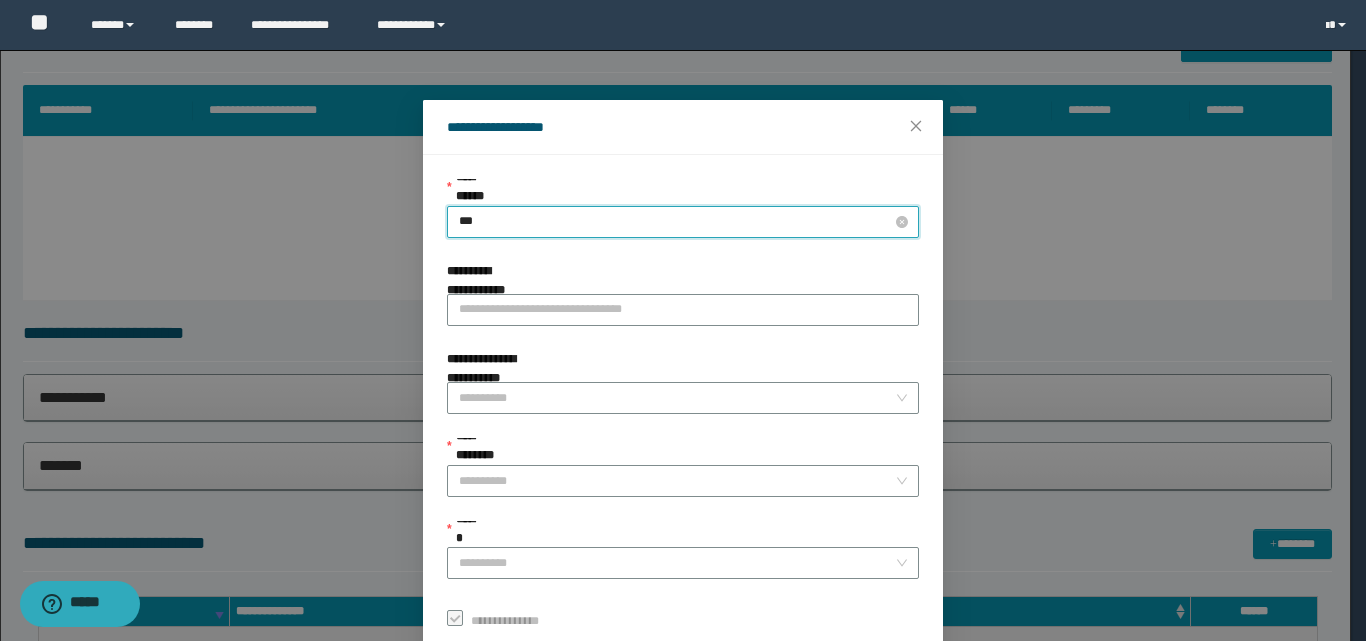type on "****" 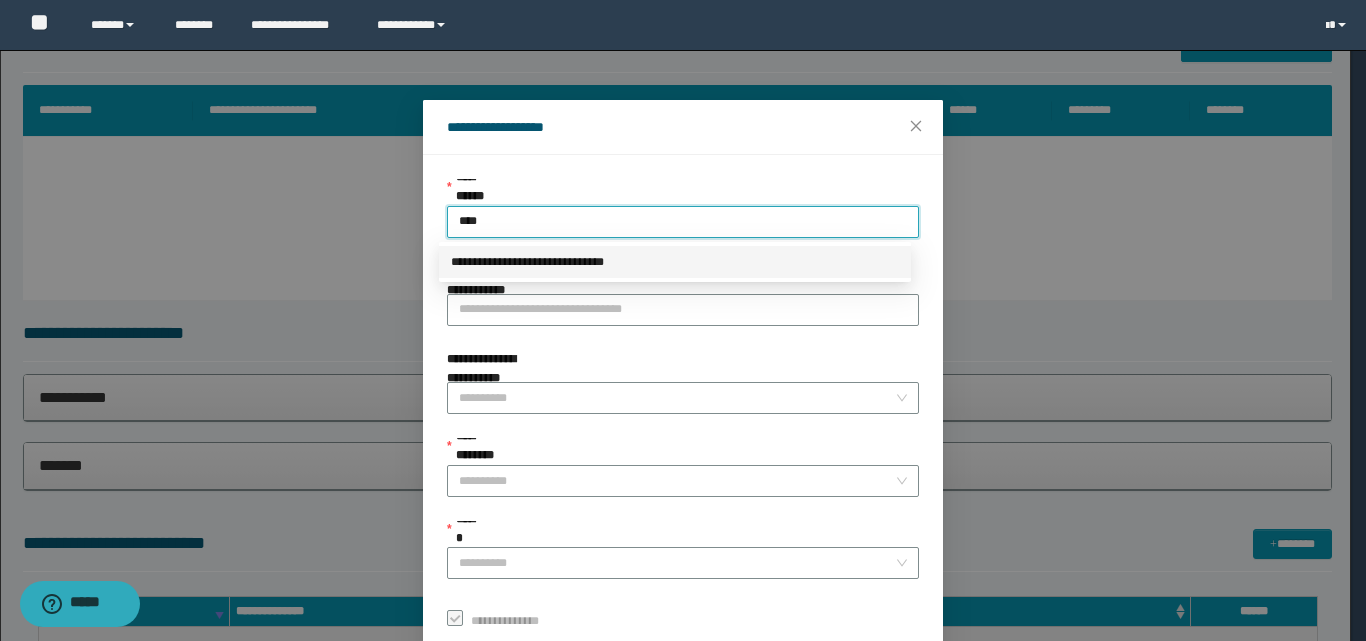 click on "**********" at bounding box center (675, 262) 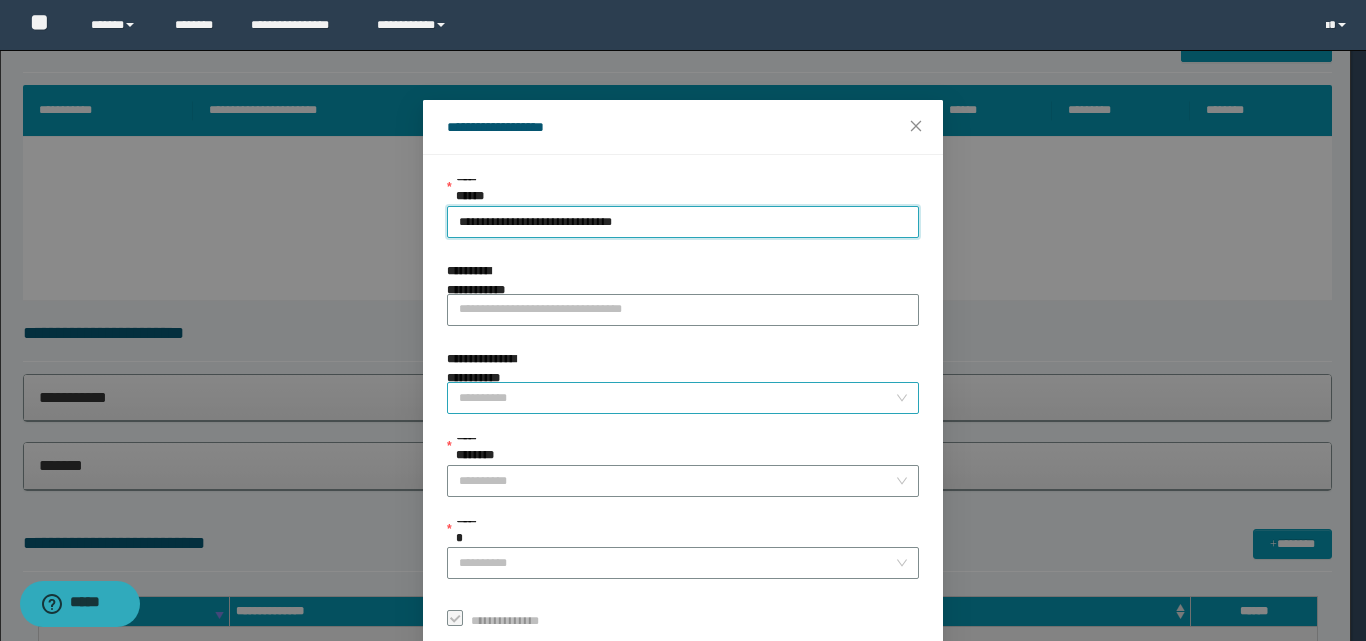 click on "**********" at bounding box center (677, 398) 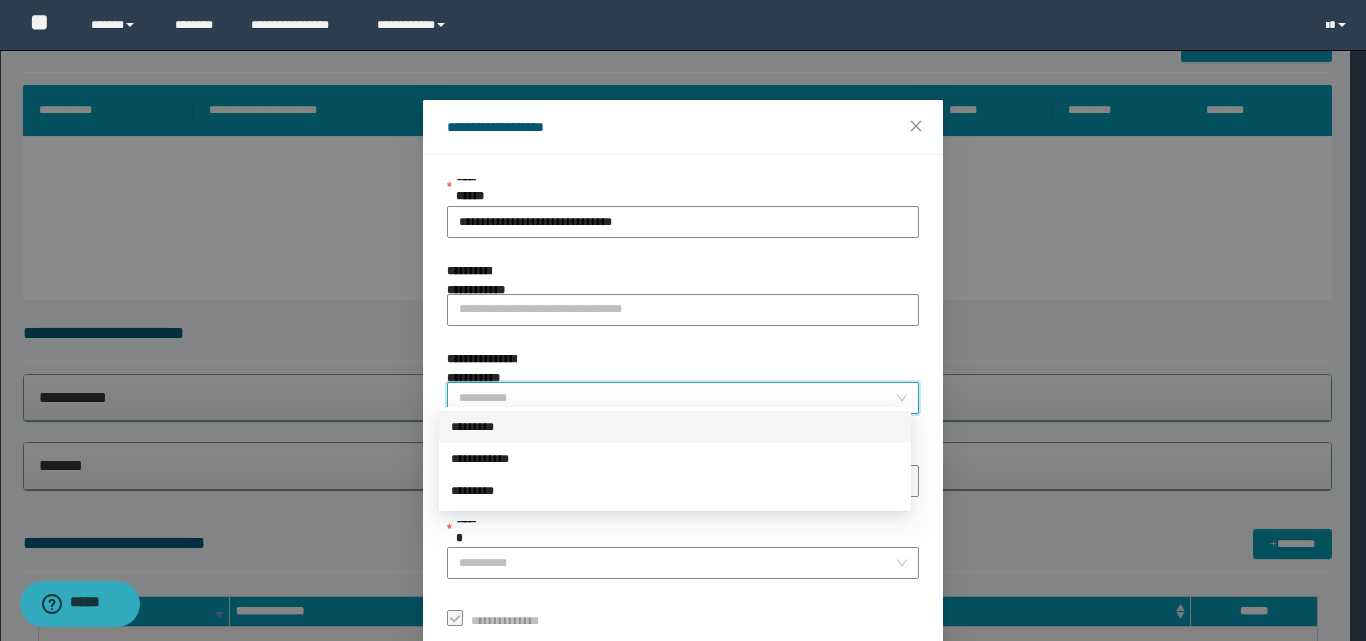 drag, startPoint x: 497, startPoint y: 423, endPoint x: 824, endPoint y: 420, distance: 327.01376 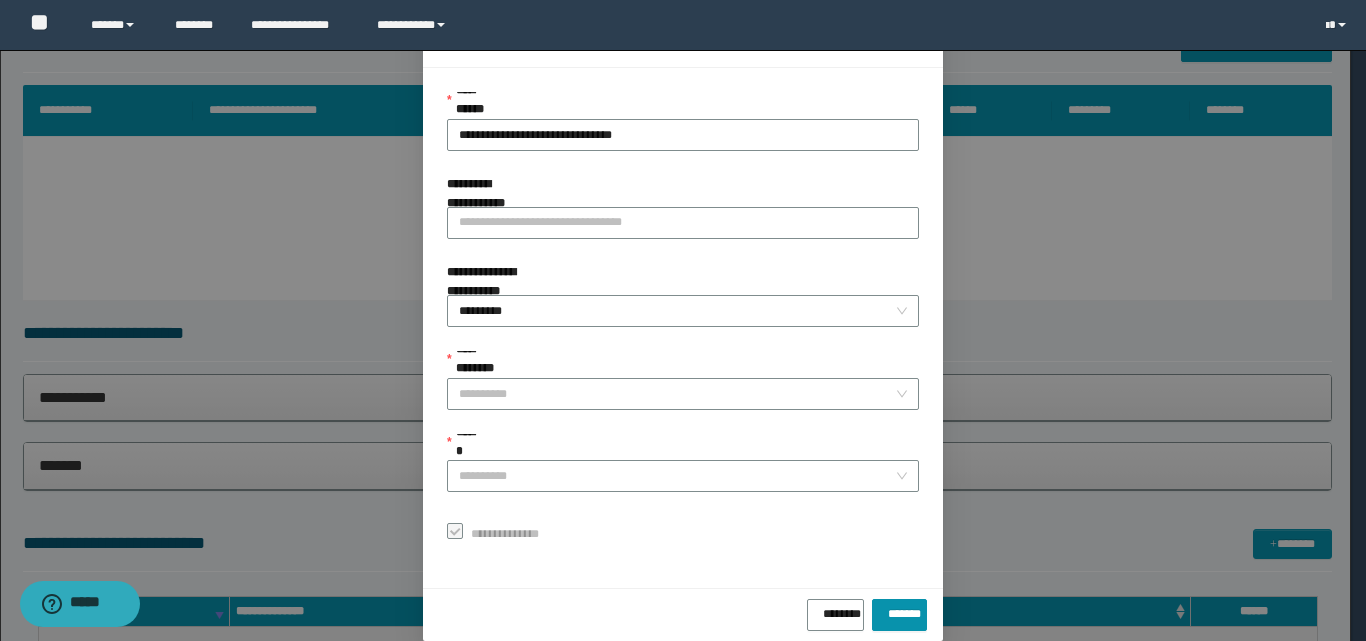 scroll, scrollTop: 111, scrollLeft: 0, axis: vertical 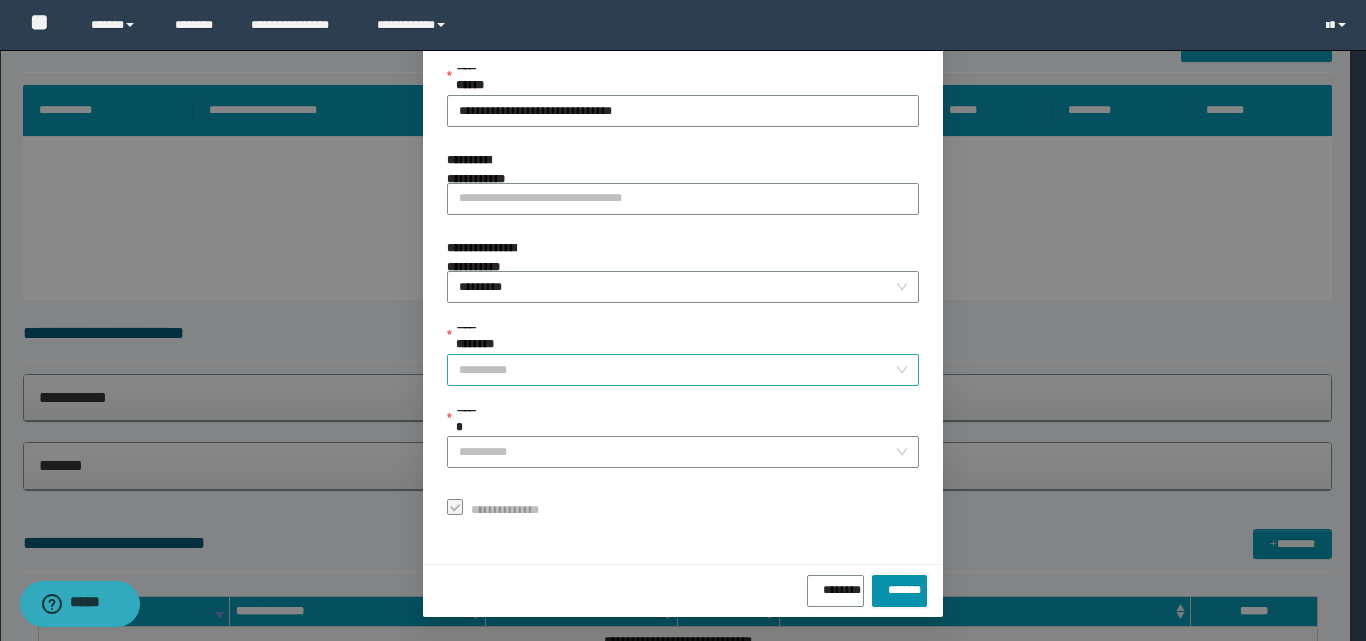 click on "**********" at bounding box center [677, 370] 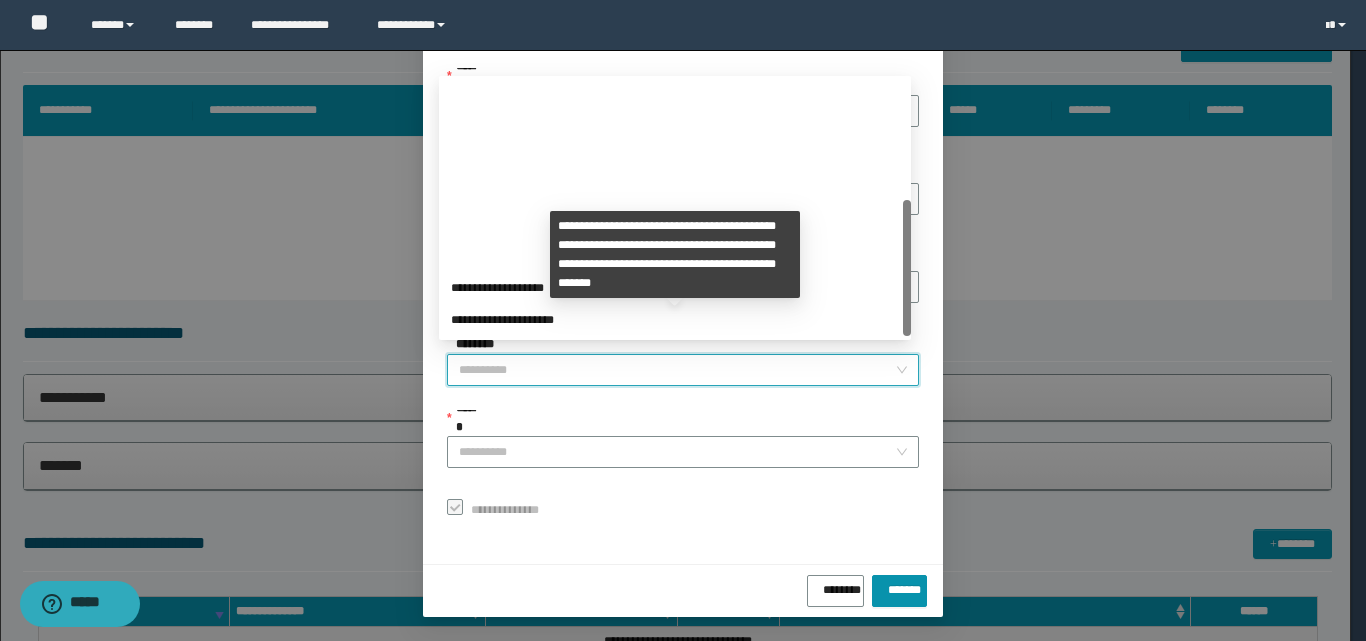 drag, startPoint x: 908, startPoint y: 137, endPoint x: 545, endPoint y: 251, distance: 380.47995 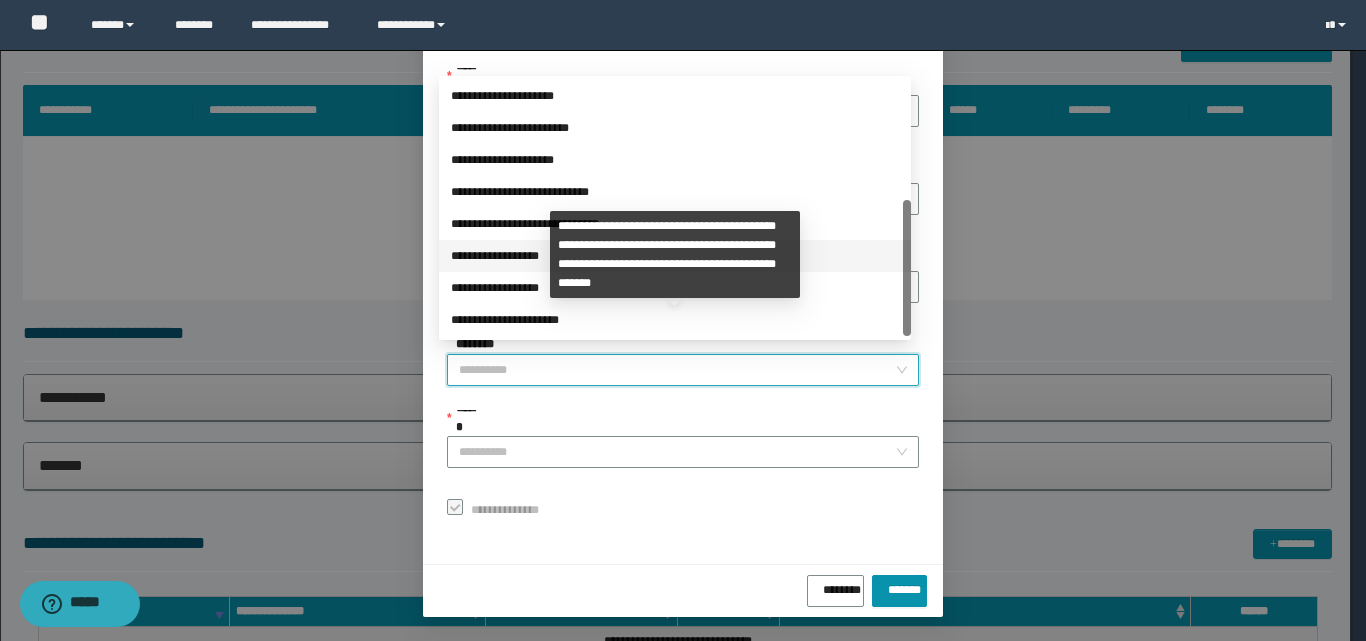 click on "**********" at bounding box center [675, 256] 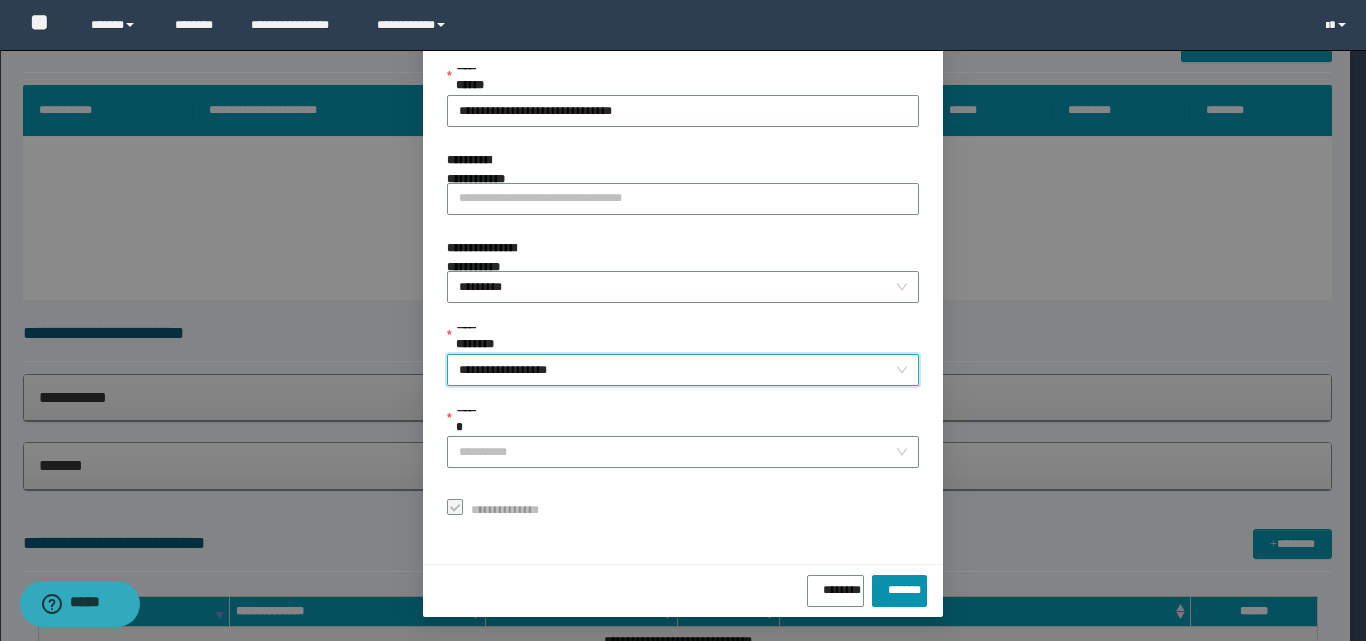 click on "******" at bounding box center (677, 452) 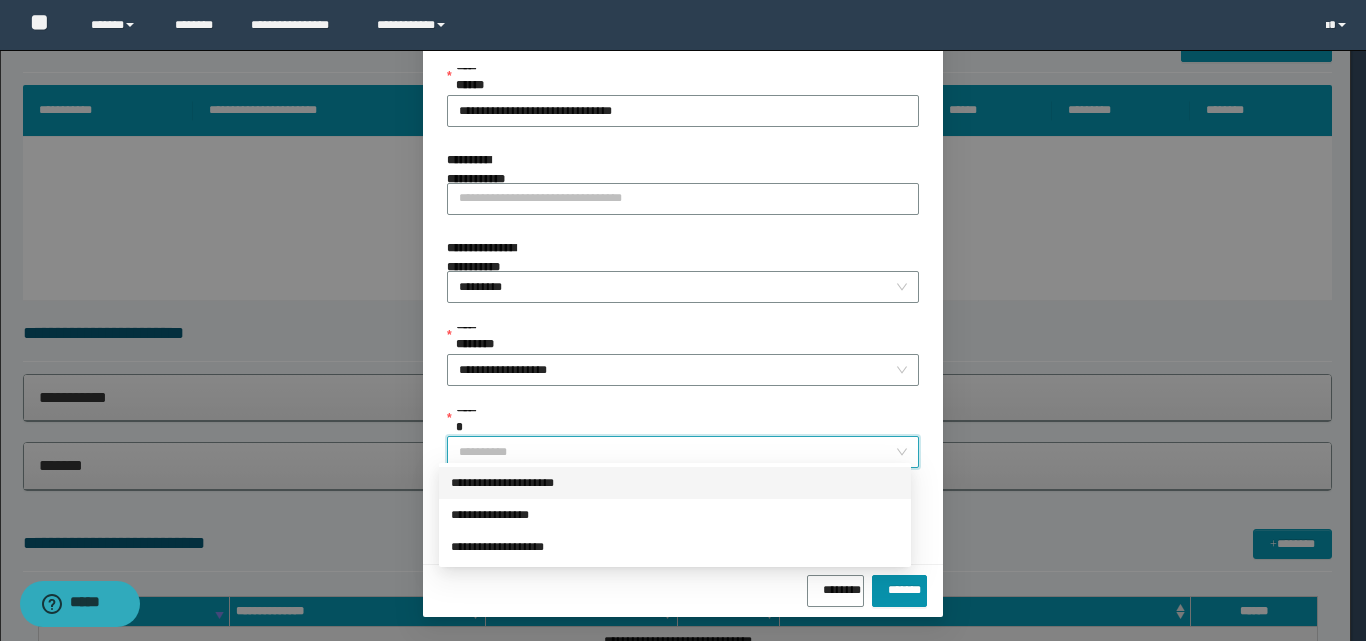 drag, startPoint x: 538, startPoint y: 486, endPoint x: 675, endPoint y: 523, distance: 141.90842 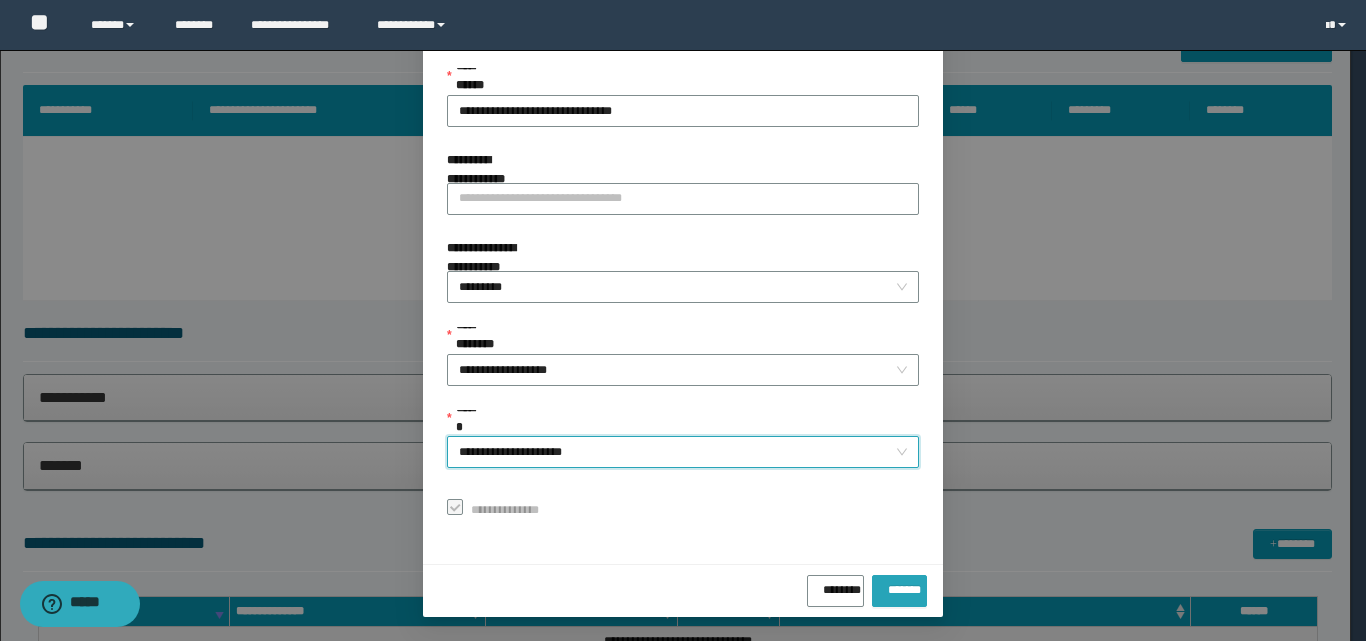click on "*******" at bounding box center [899, 586] 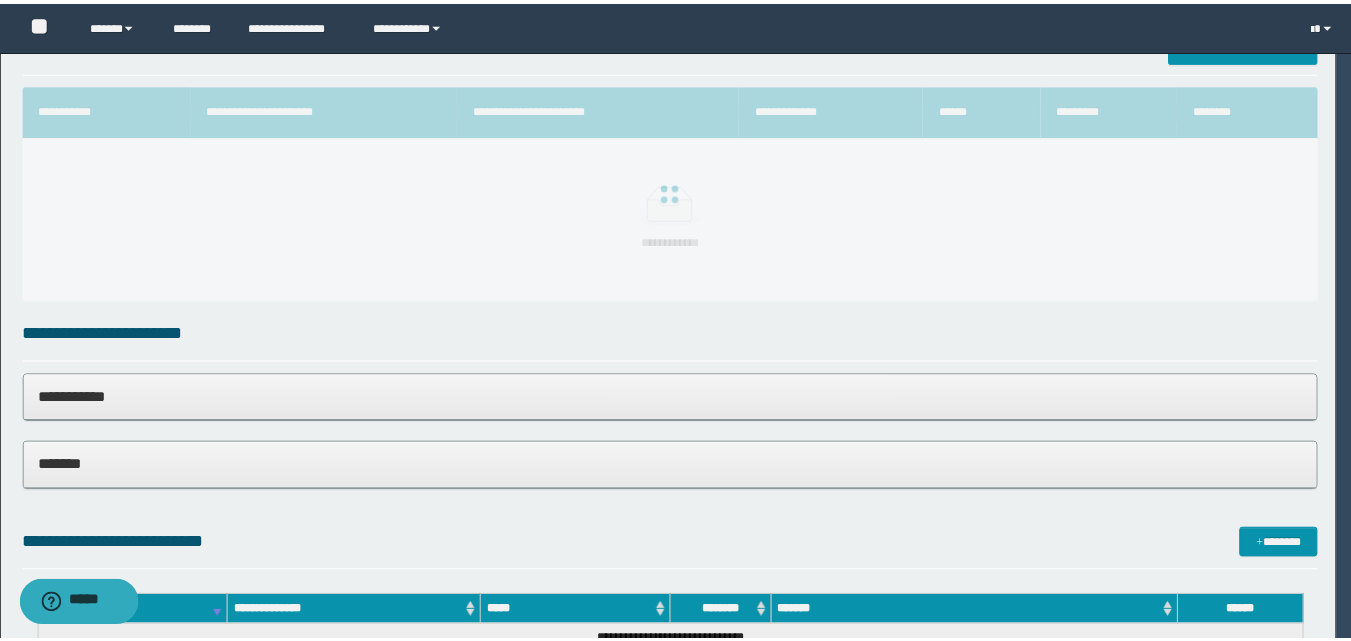 scroll, scrollTop: 63, scrollLeft: 0, axis: vertical 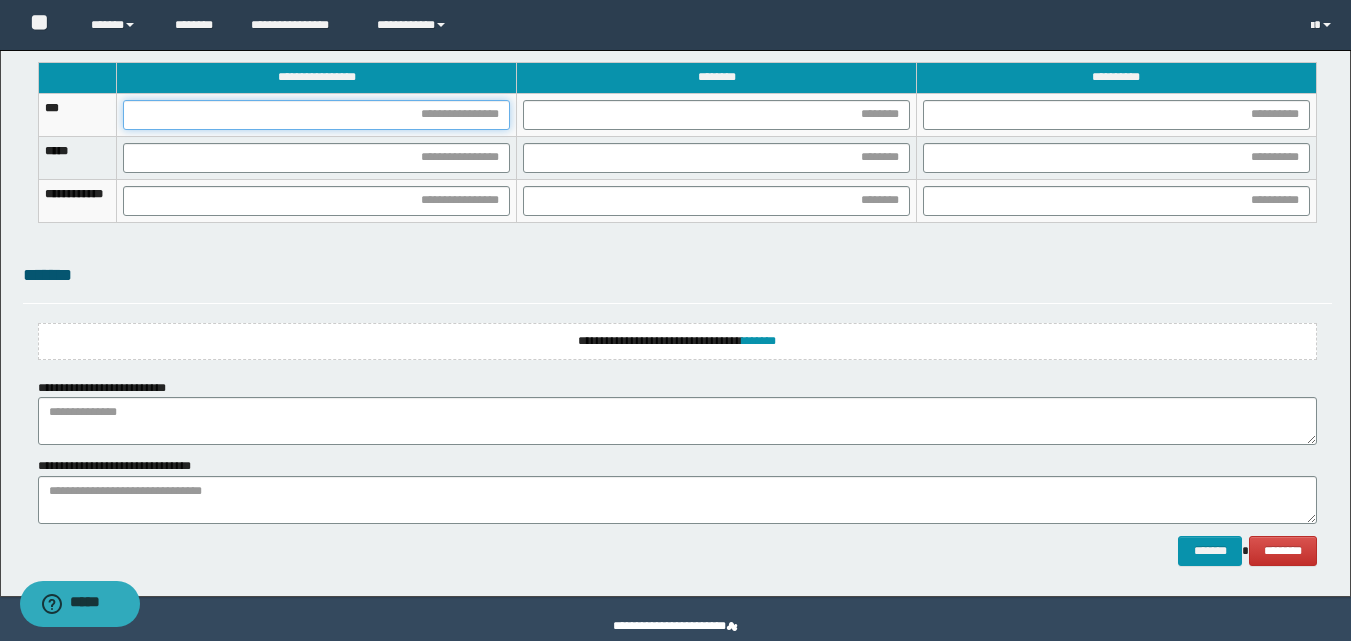 click at bounding box center (316, 115) 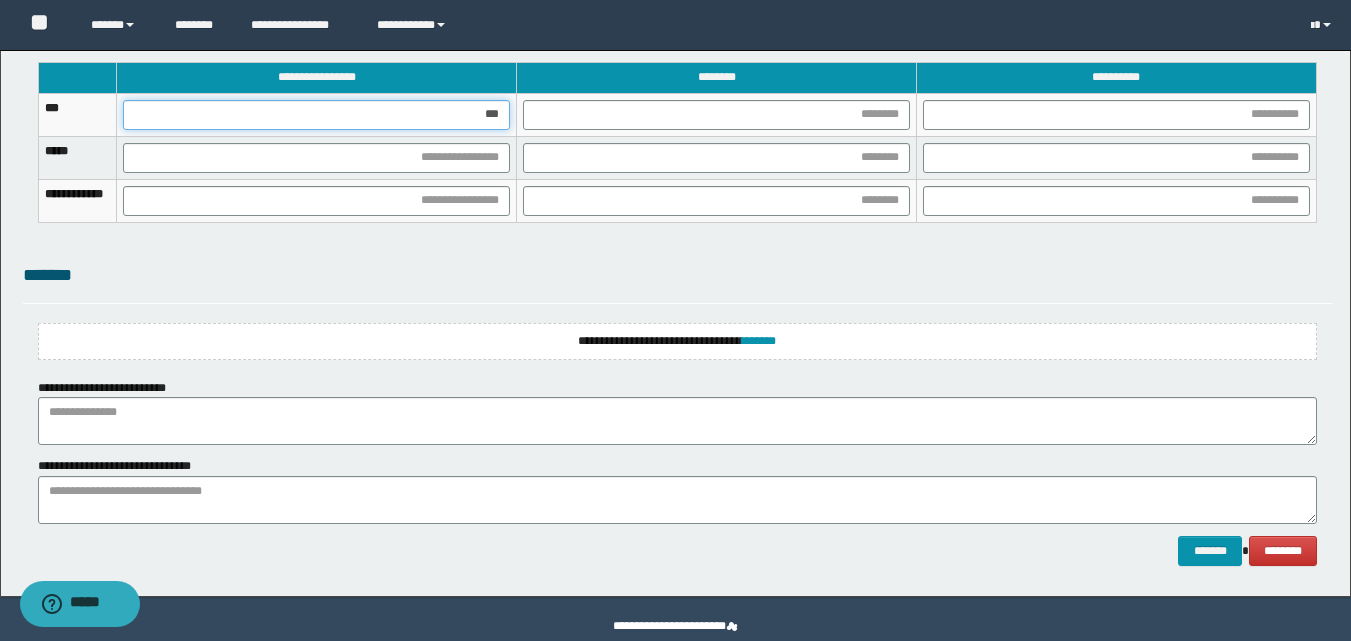 type on "****" 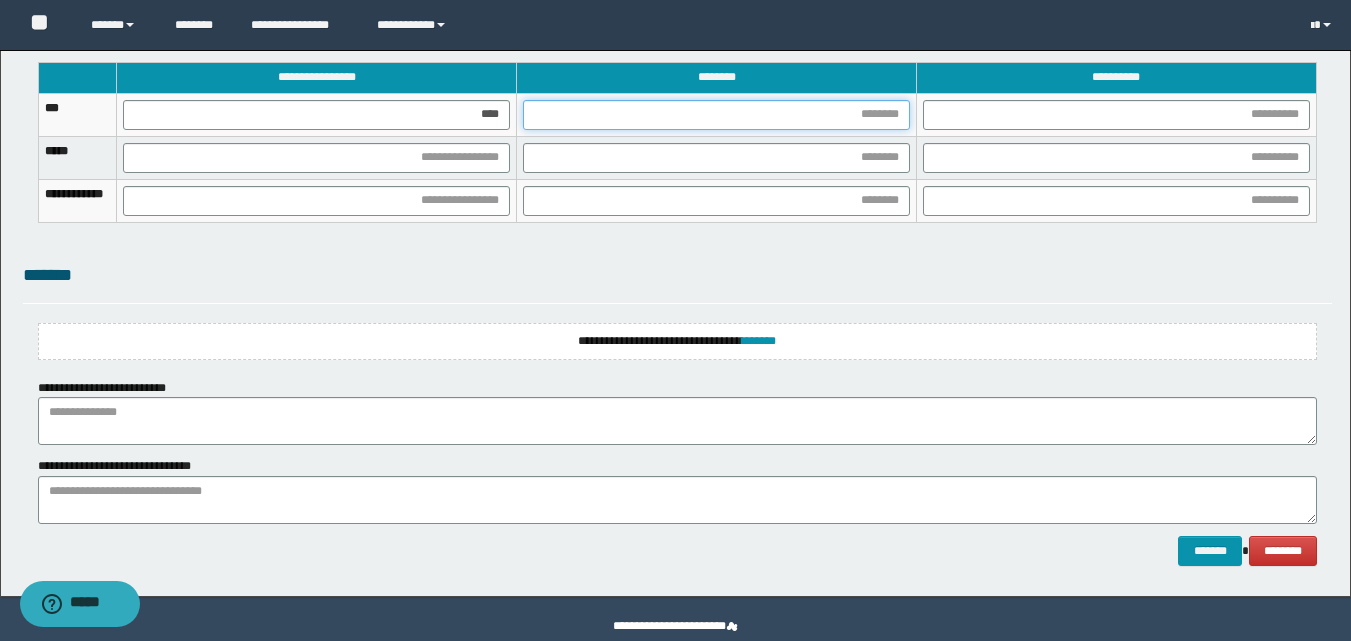 click at bounding box center (716, 115) 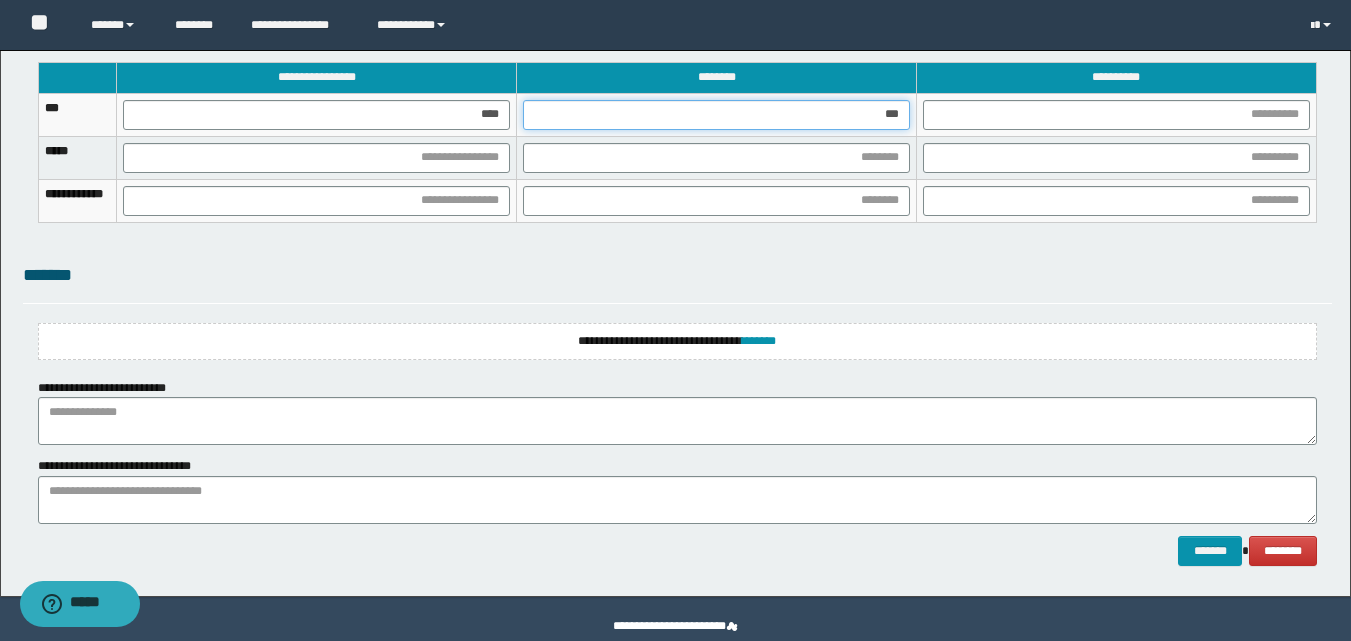 type on "****" 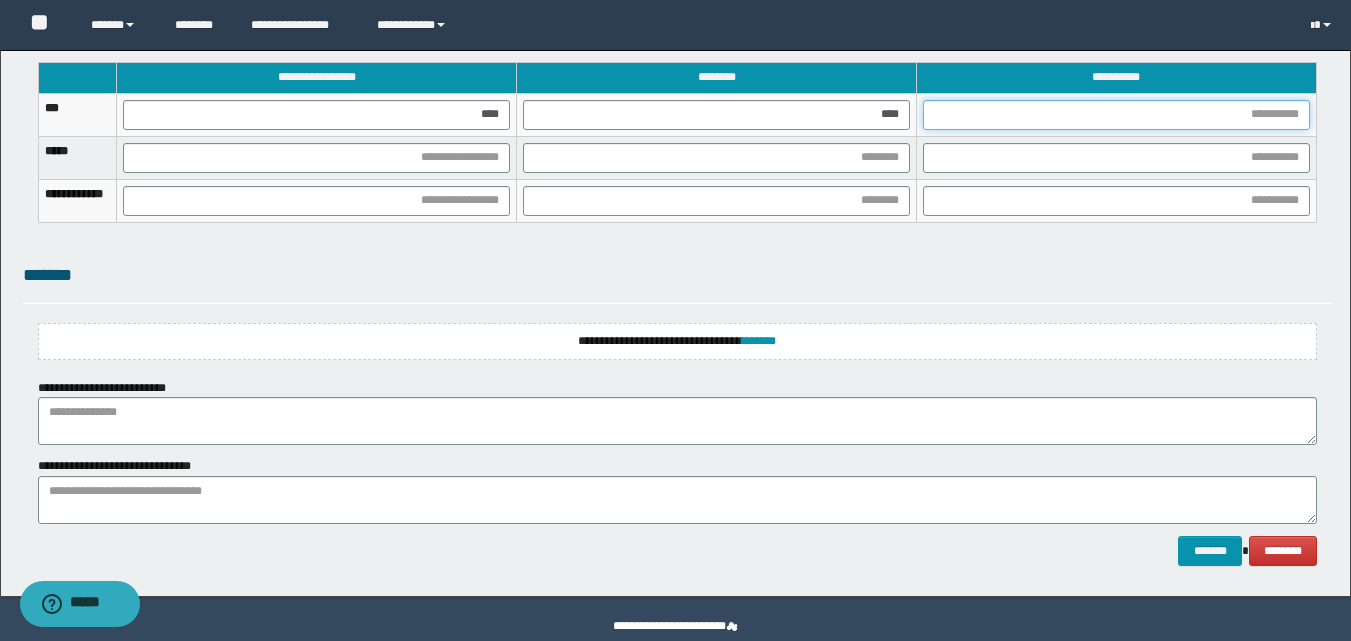 click at bounding box center (1116, 115) 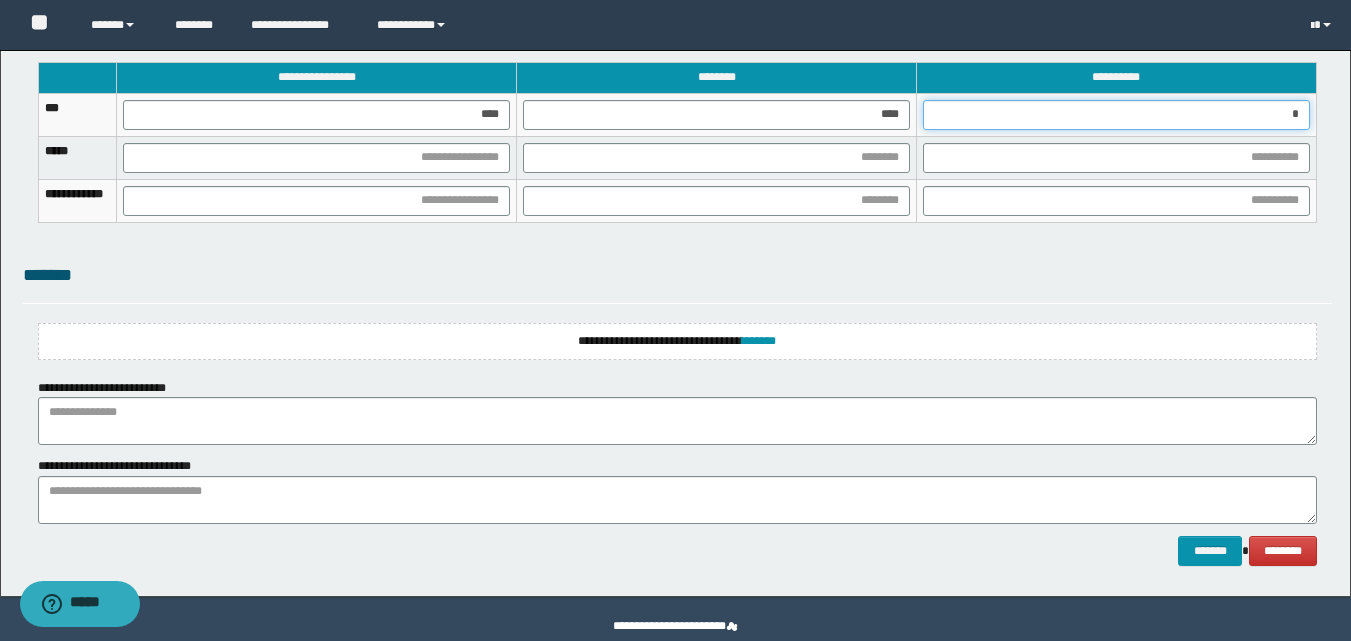 type on "**" 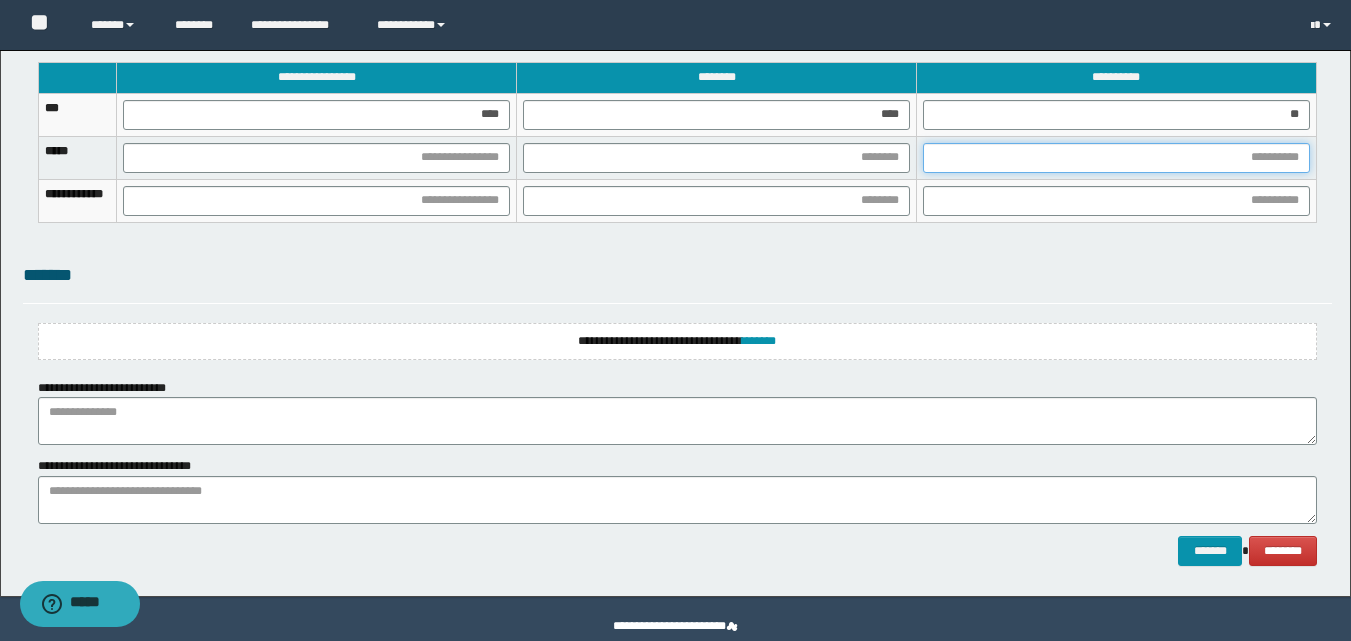 click at bounding box center [1116, 158] 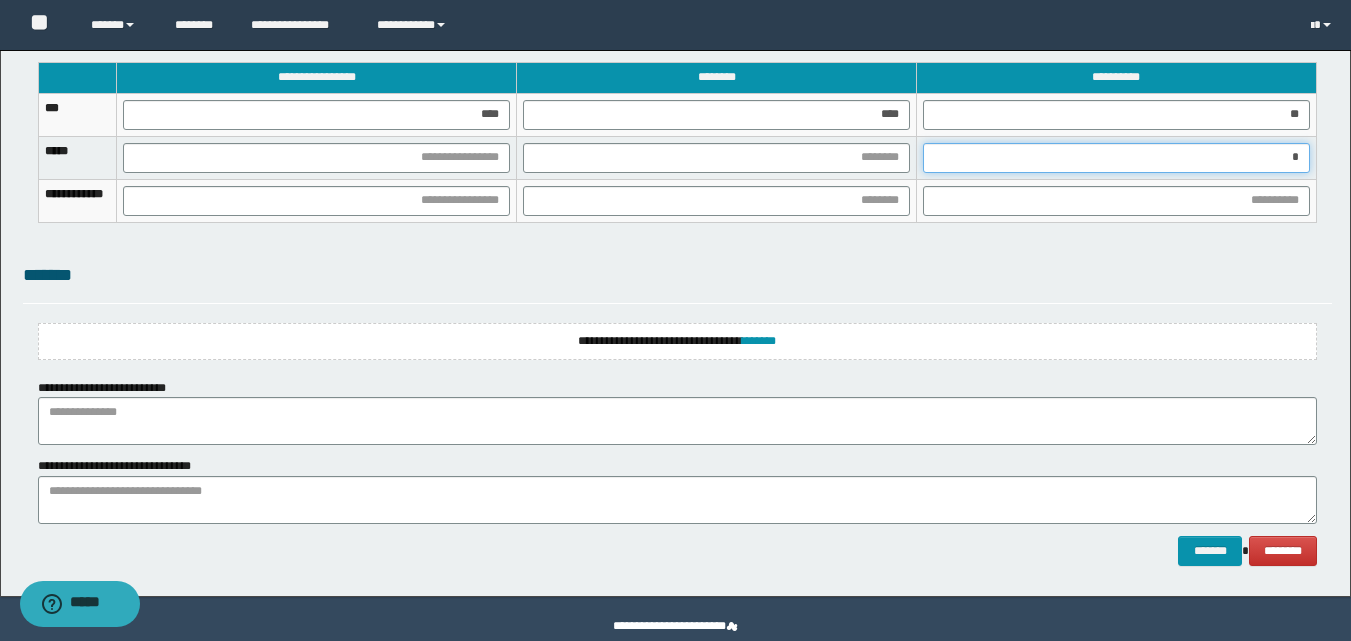type on "**" 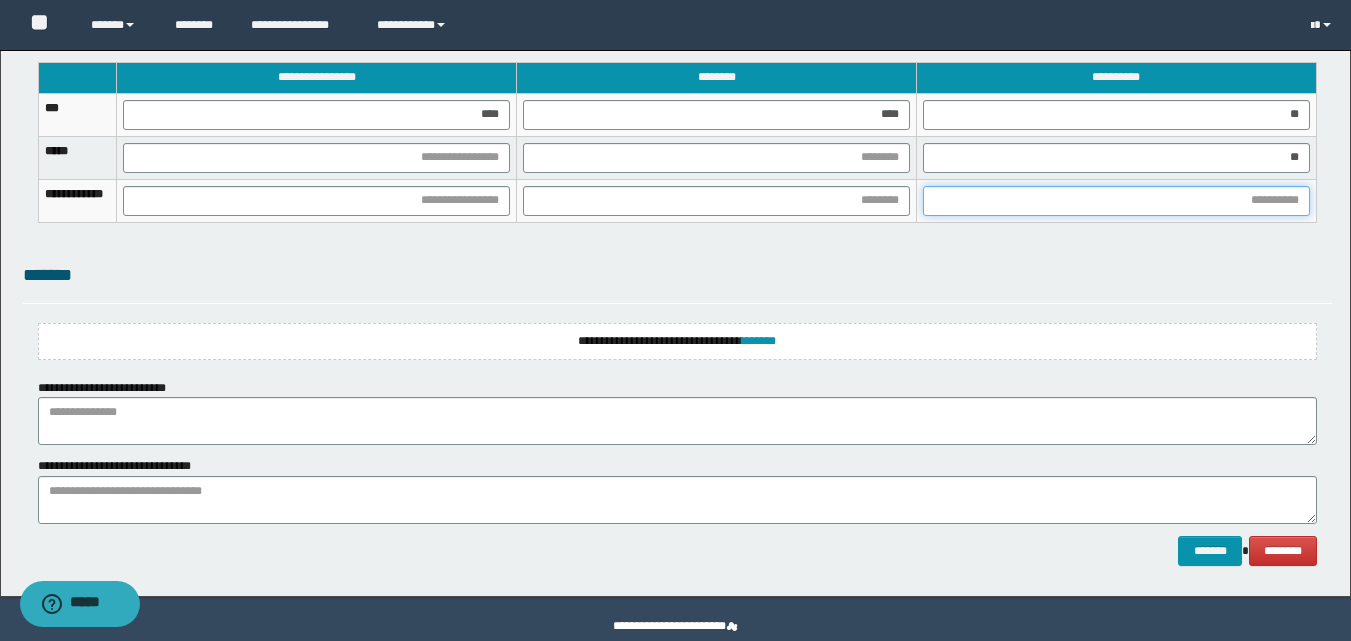 click at bounding box center [1116, 201] 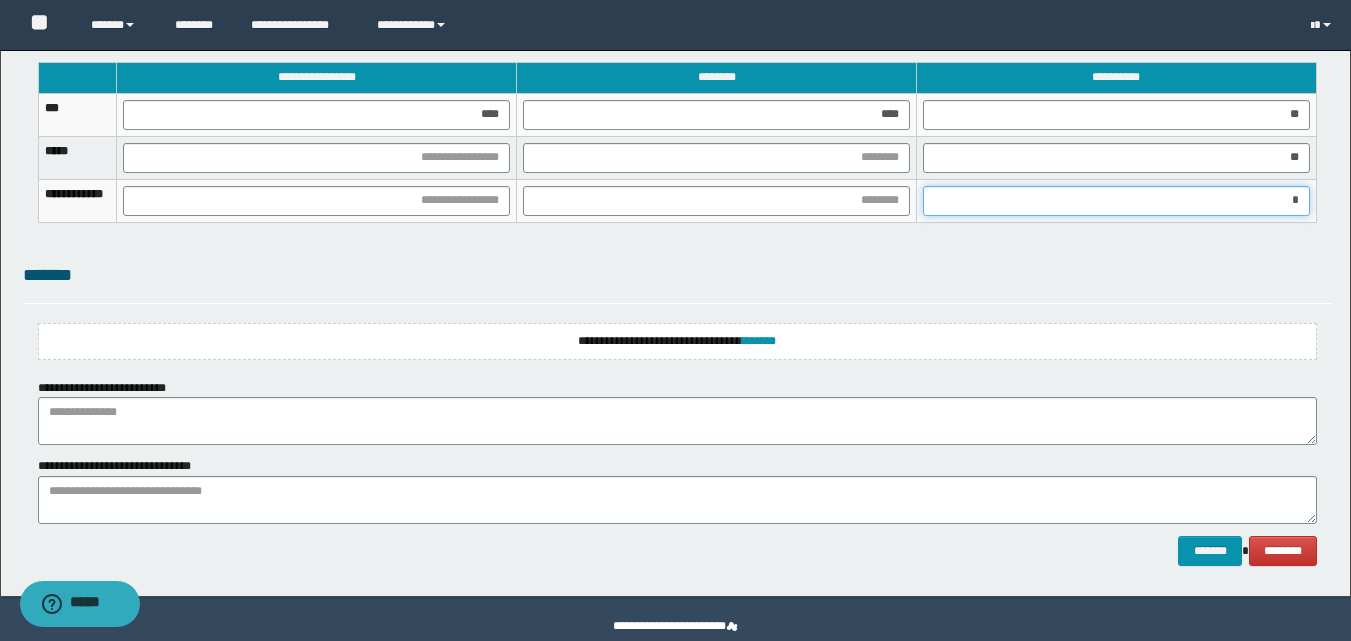 type on "**" 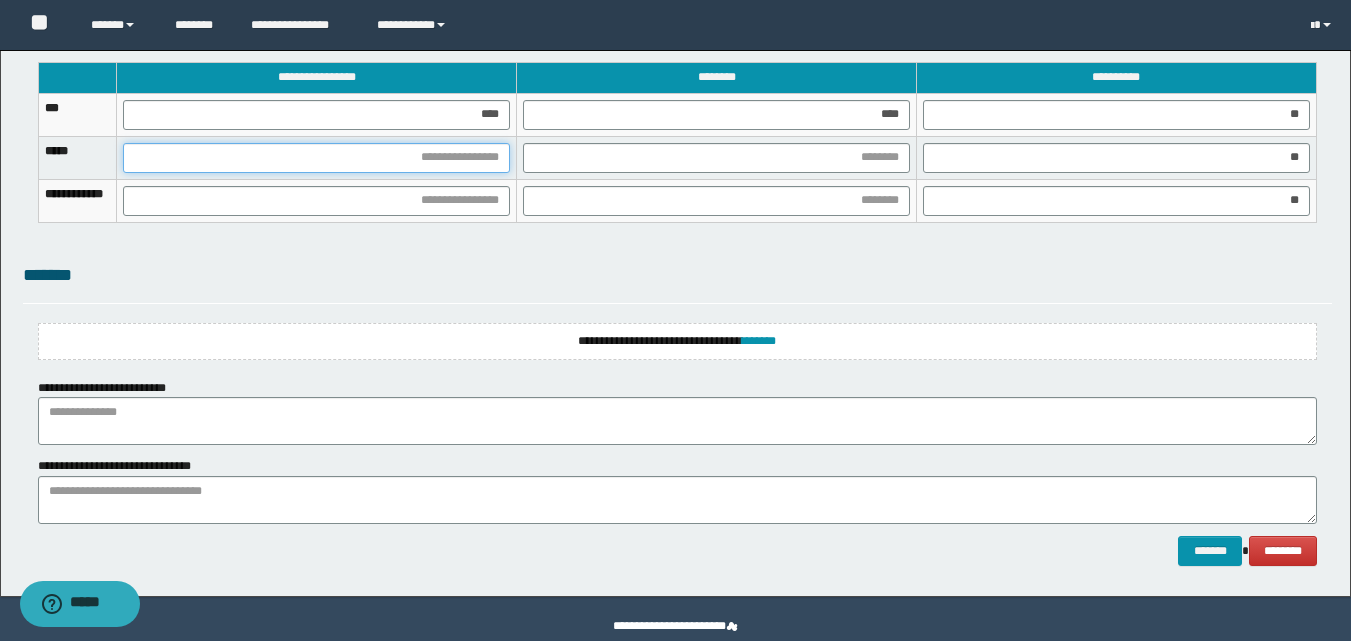 click at bounding box center (316, 158) 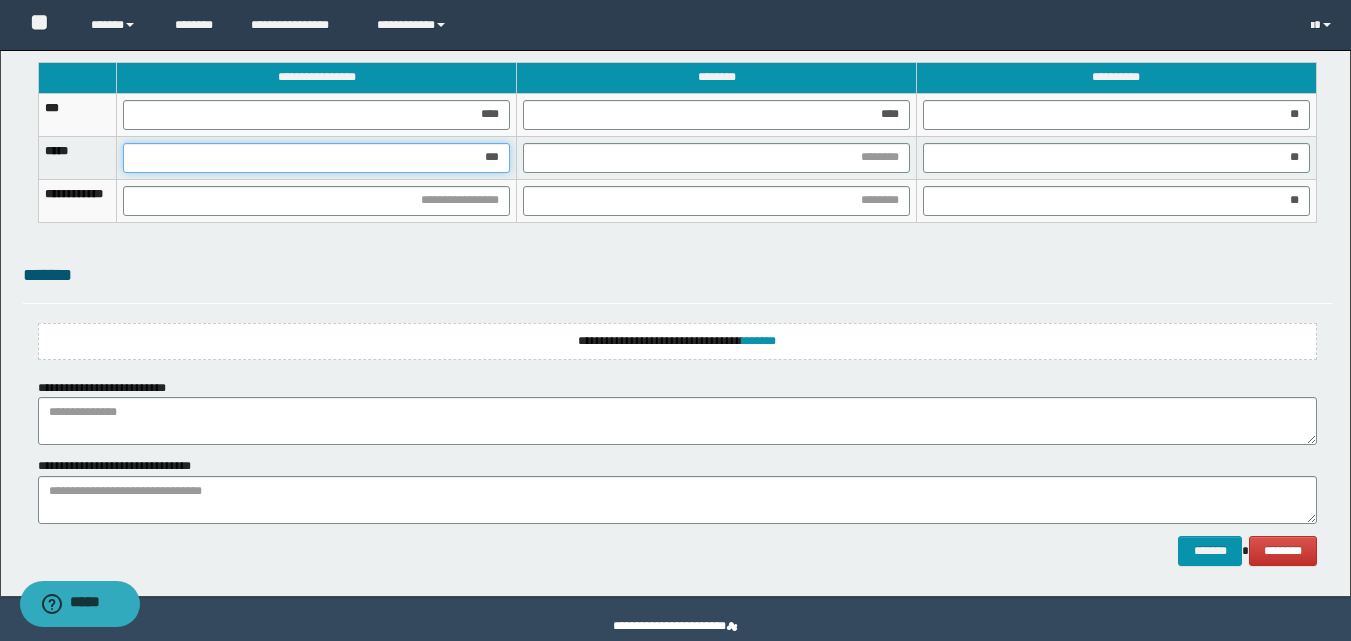type on "****" 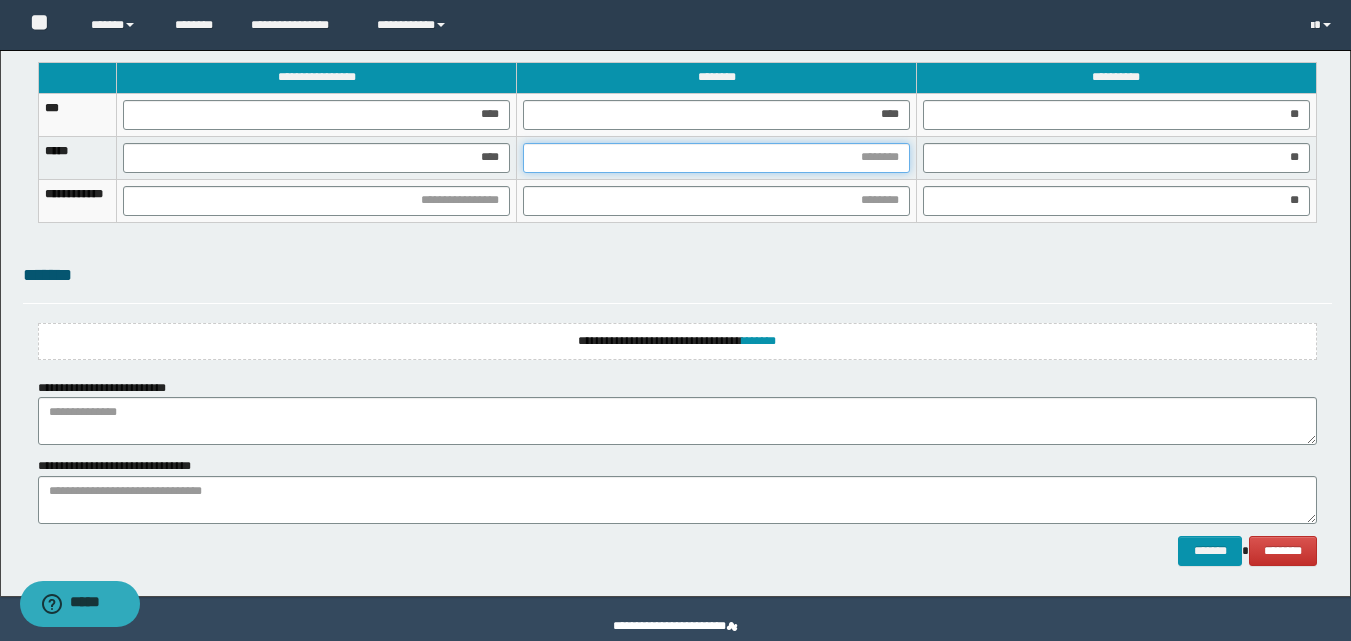 click at bounding box center [716, 158] 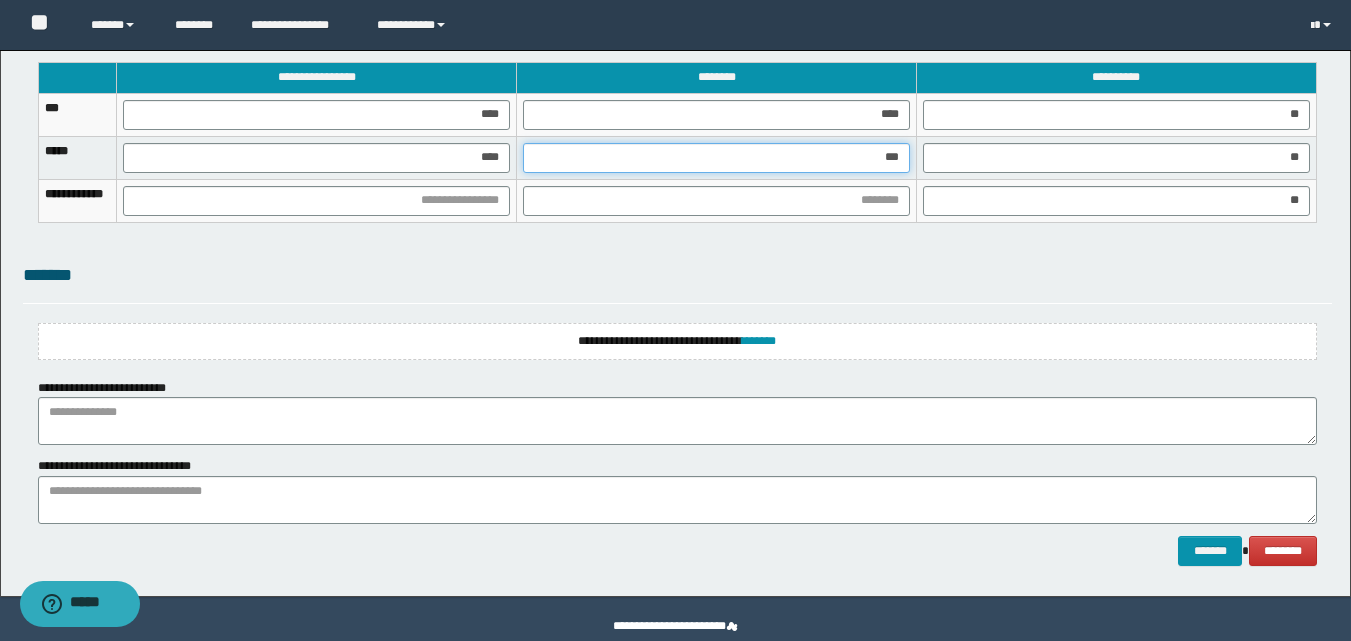 type on "****" 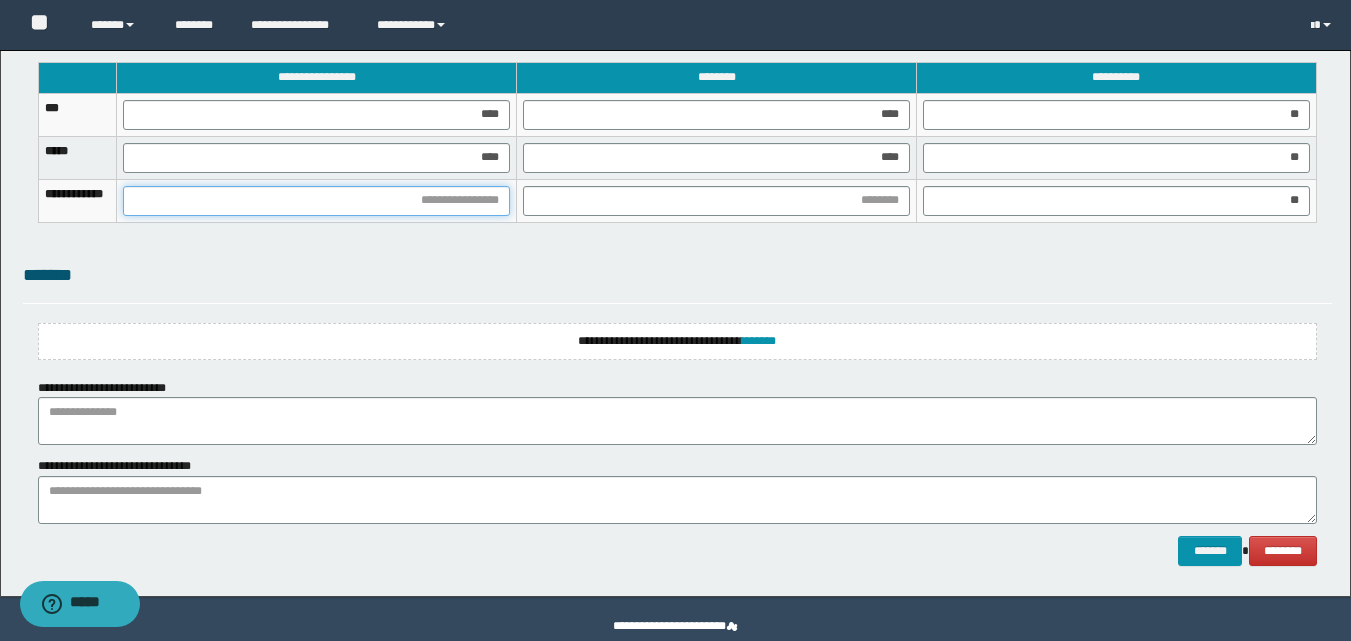 click at bounding box center (316, 201) 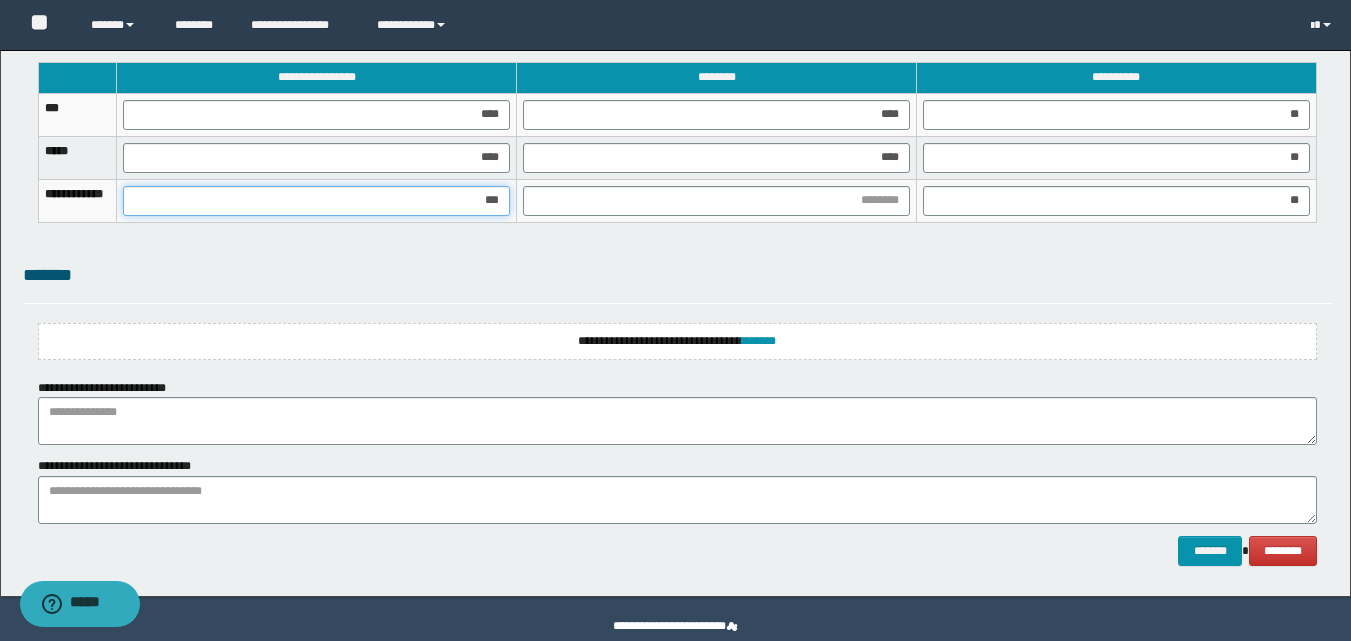 type on "****" 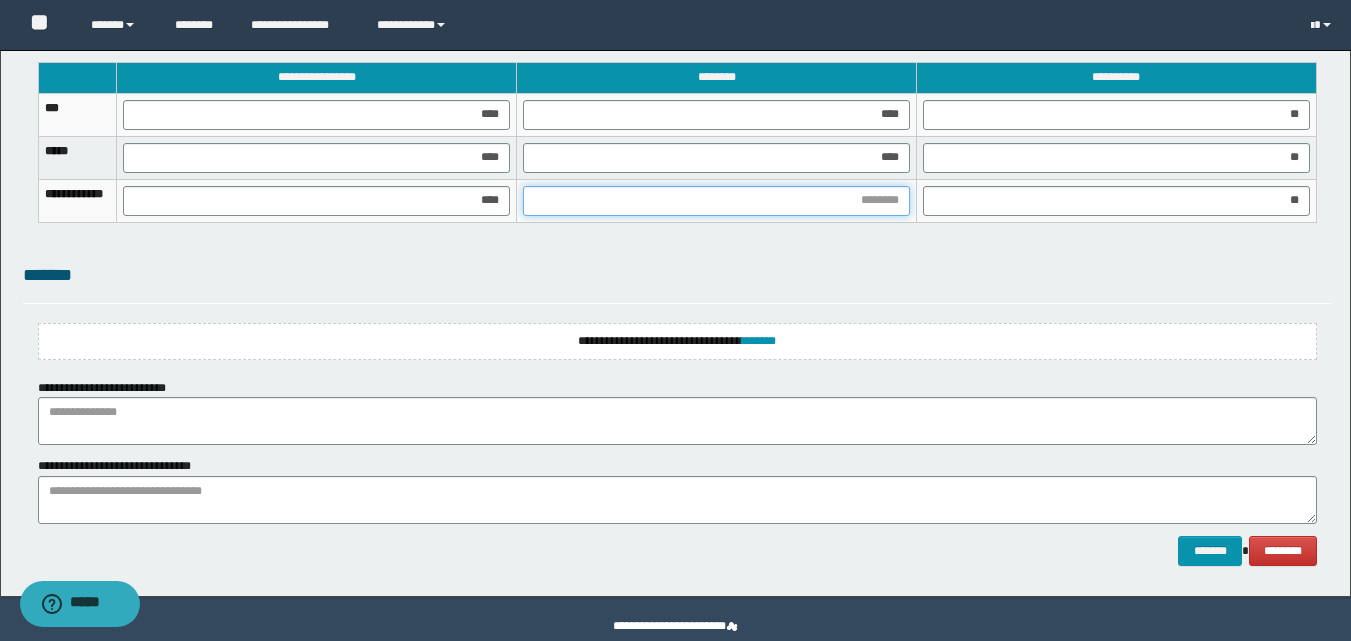click at bounding box center (716, 201) 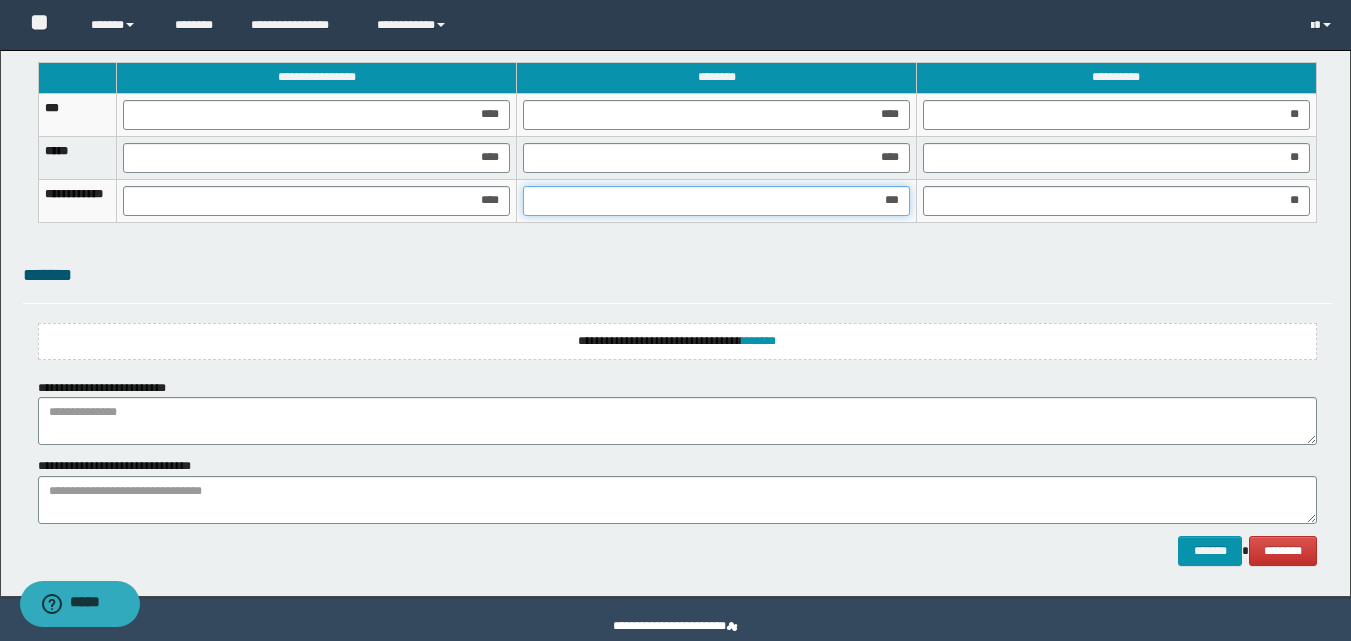 type on "****" 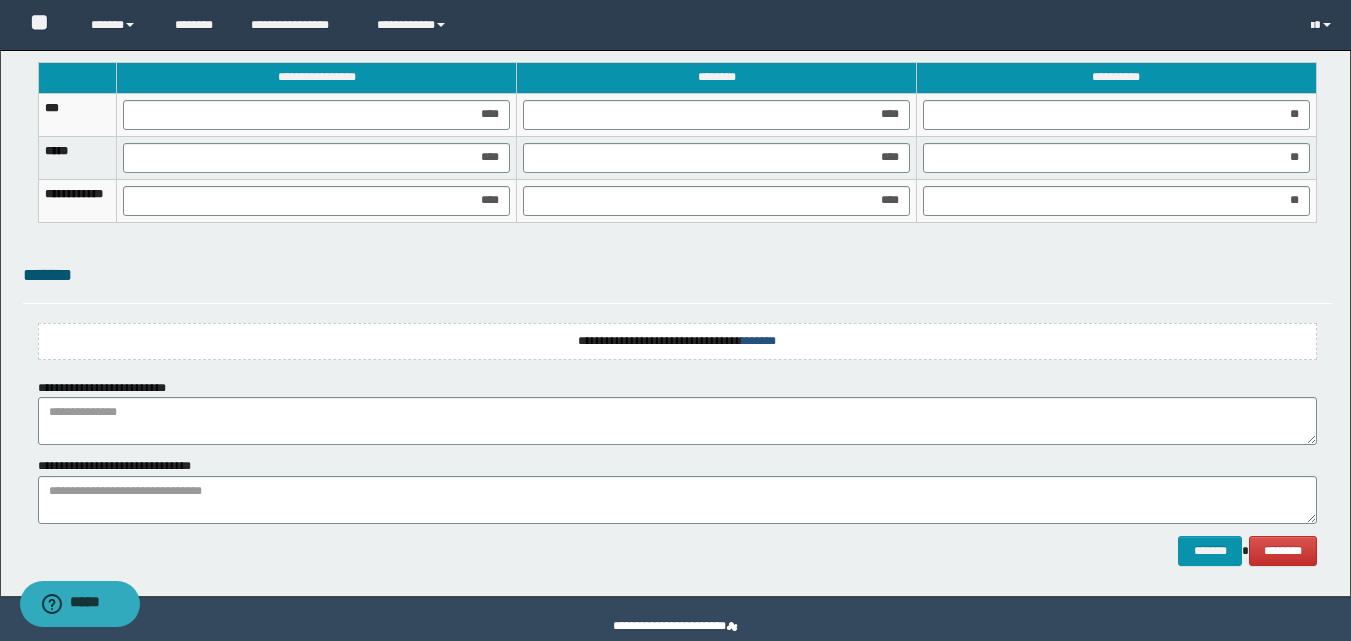 click on "*******" at bounding box center (759, 341) 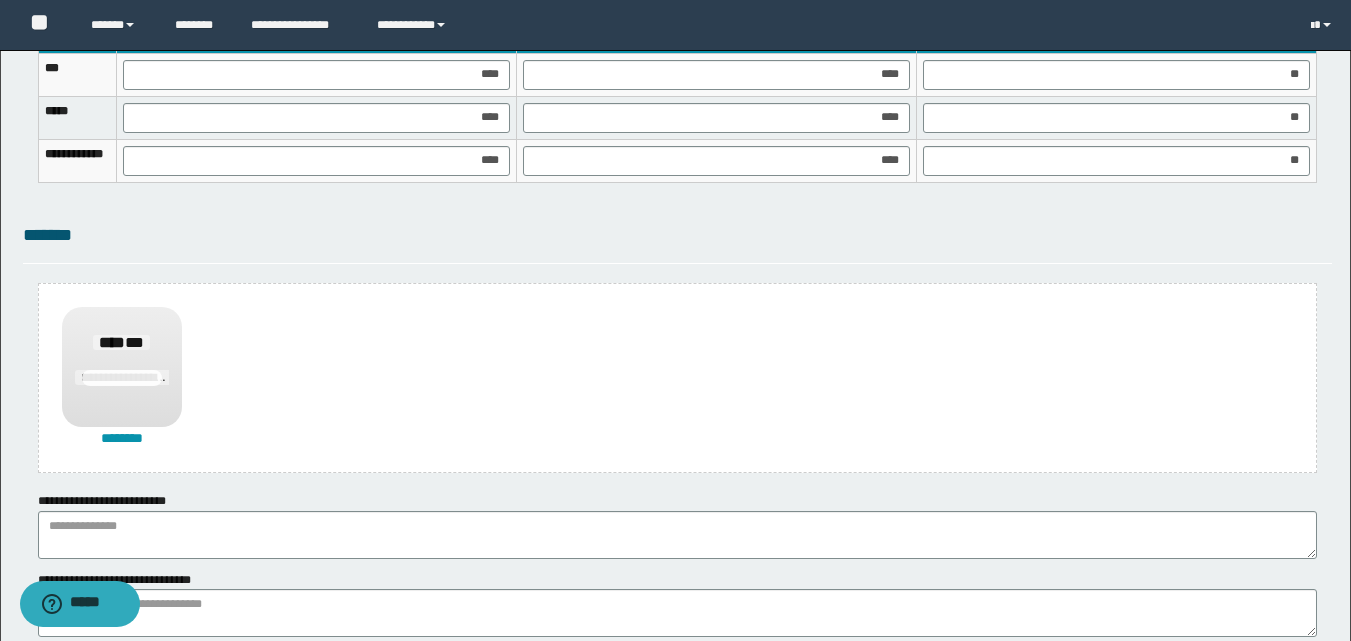 scroll, scrollTop: 1470, scrollLeft: 0, axis: vertical 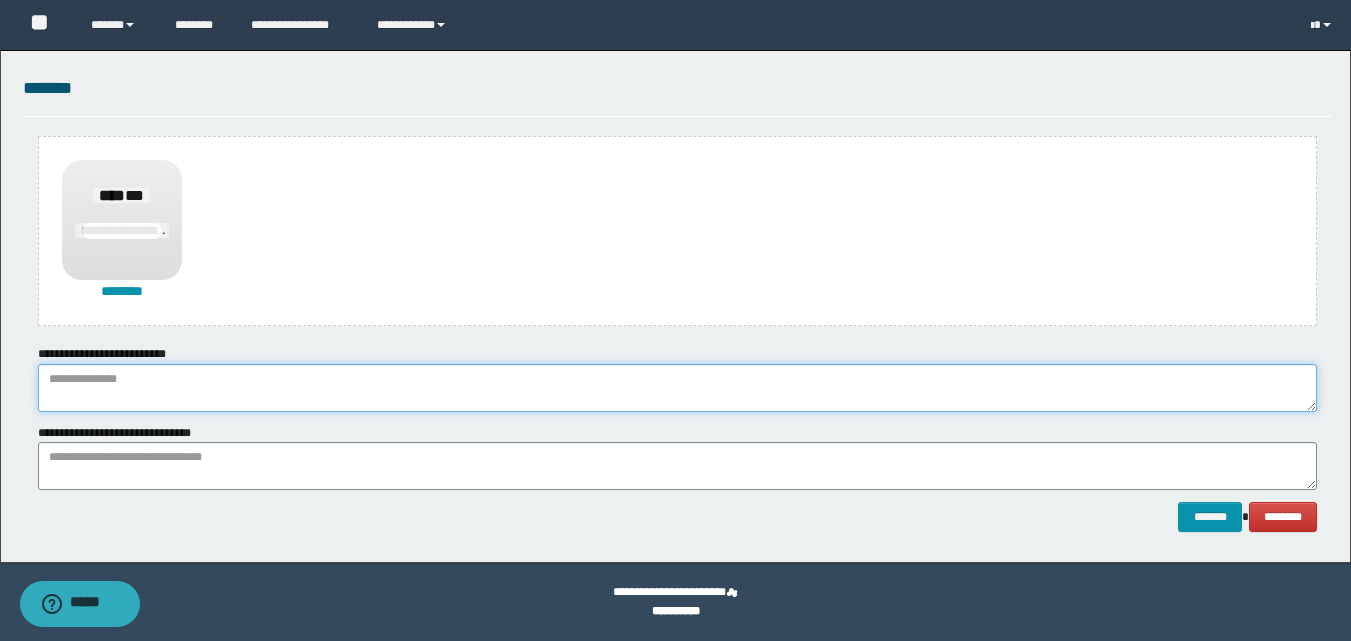 click at bounding box center (677, 388) 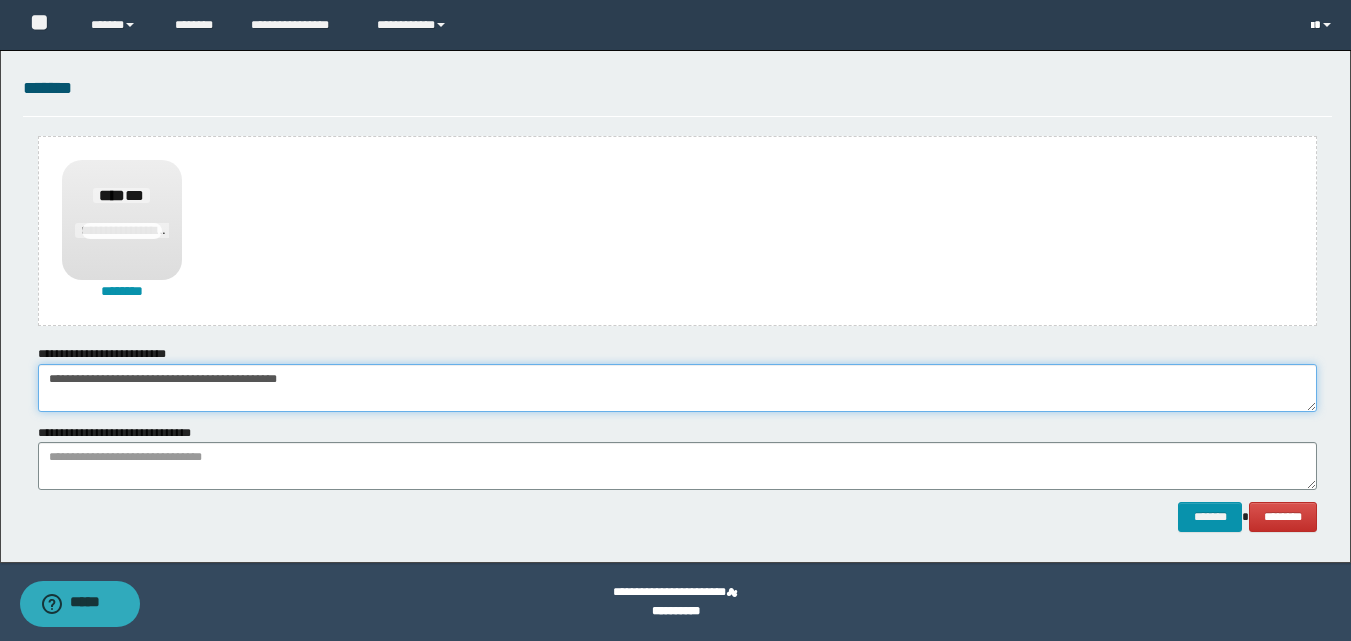 type on "**********" 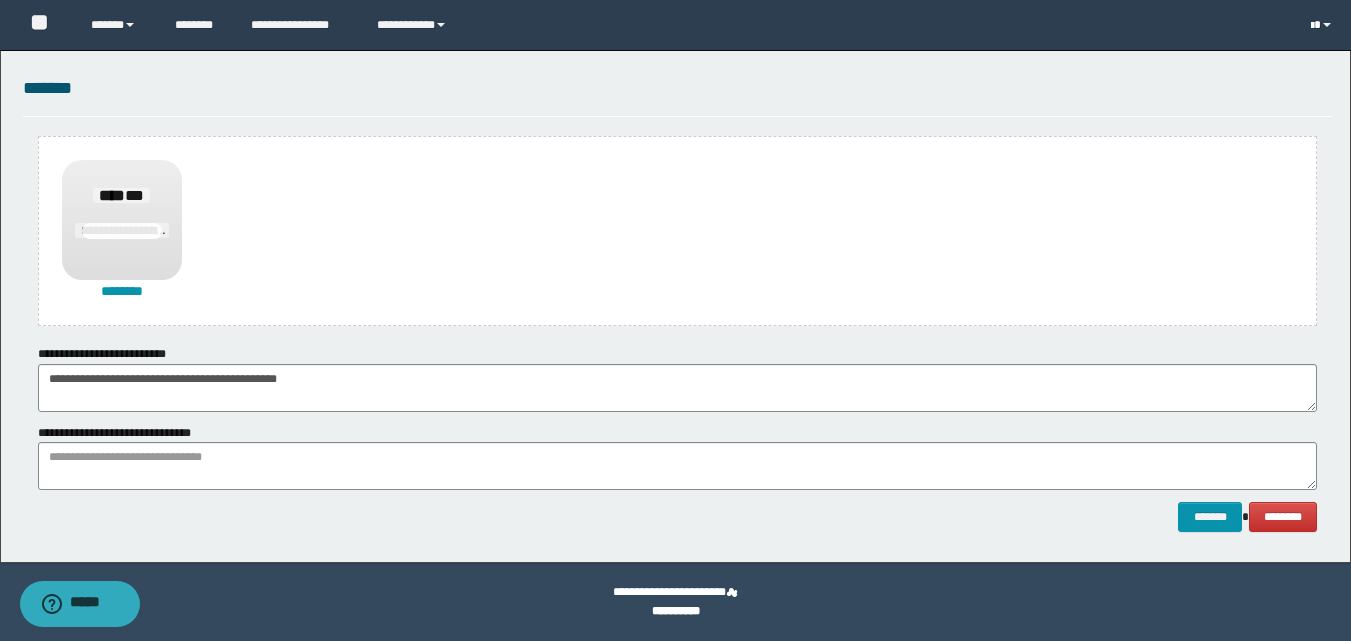click at bounding box center (1323, 25) 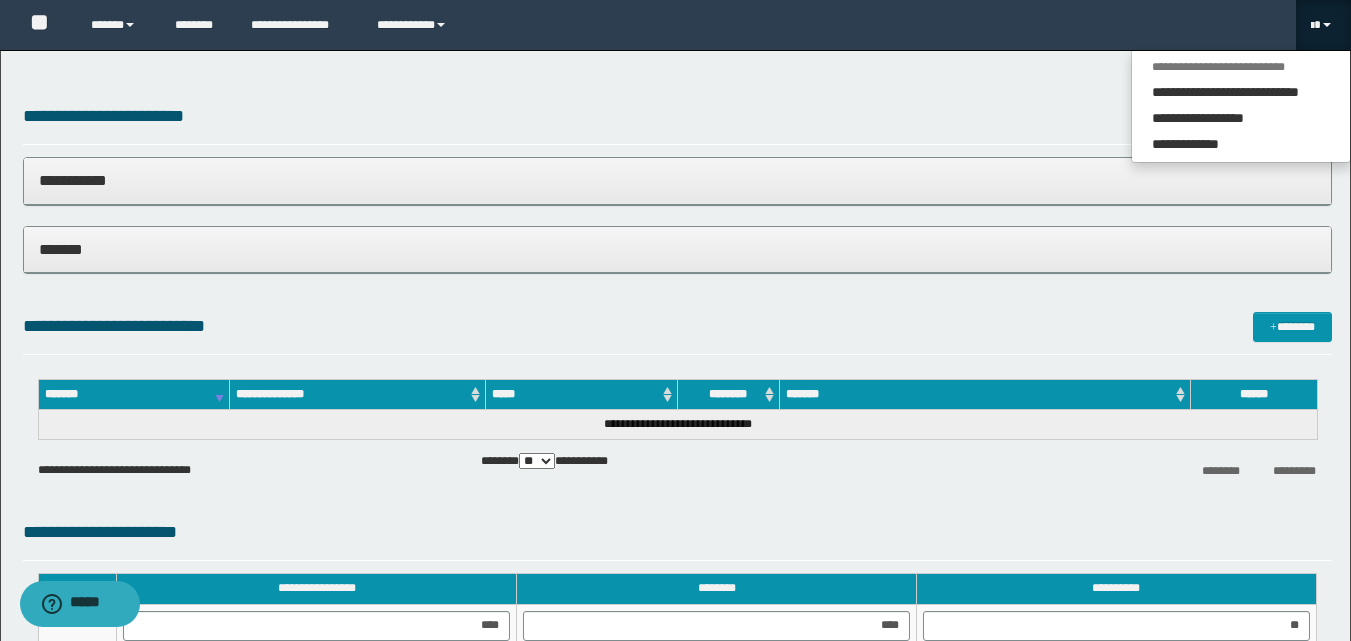 scroll, scrollTop: 782, scrollLeft: 0, axis: vertical 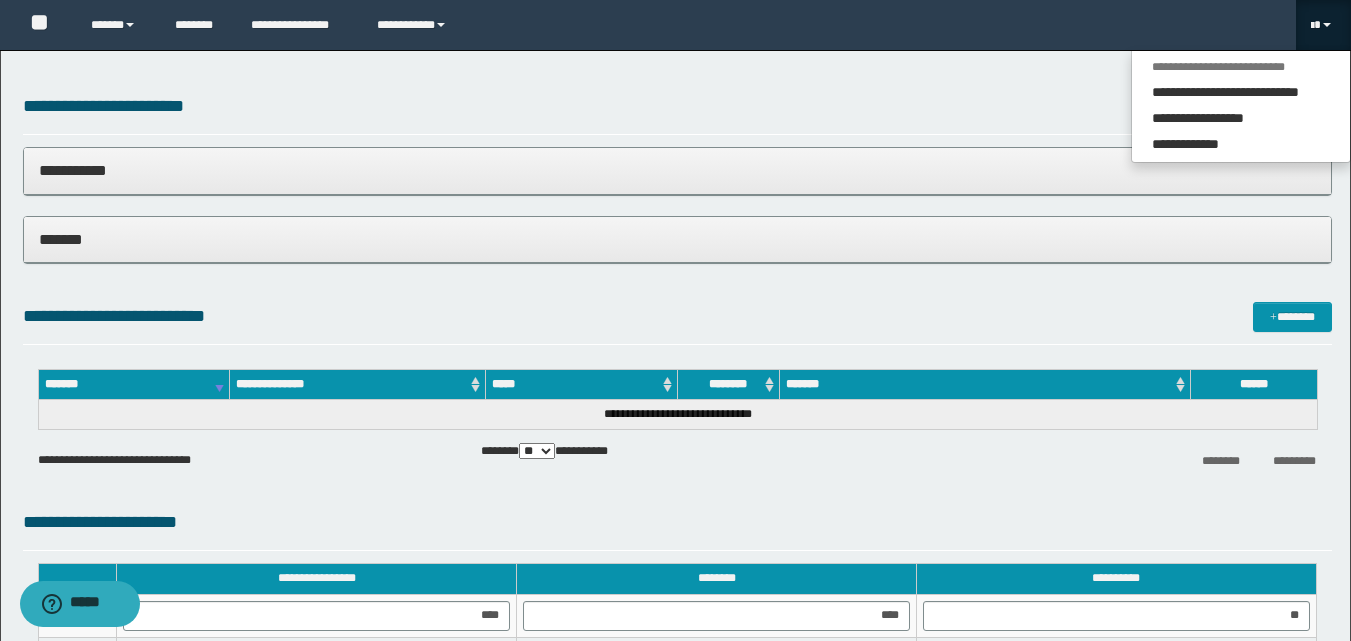 click on "**********" at bounding box center (677, 170) 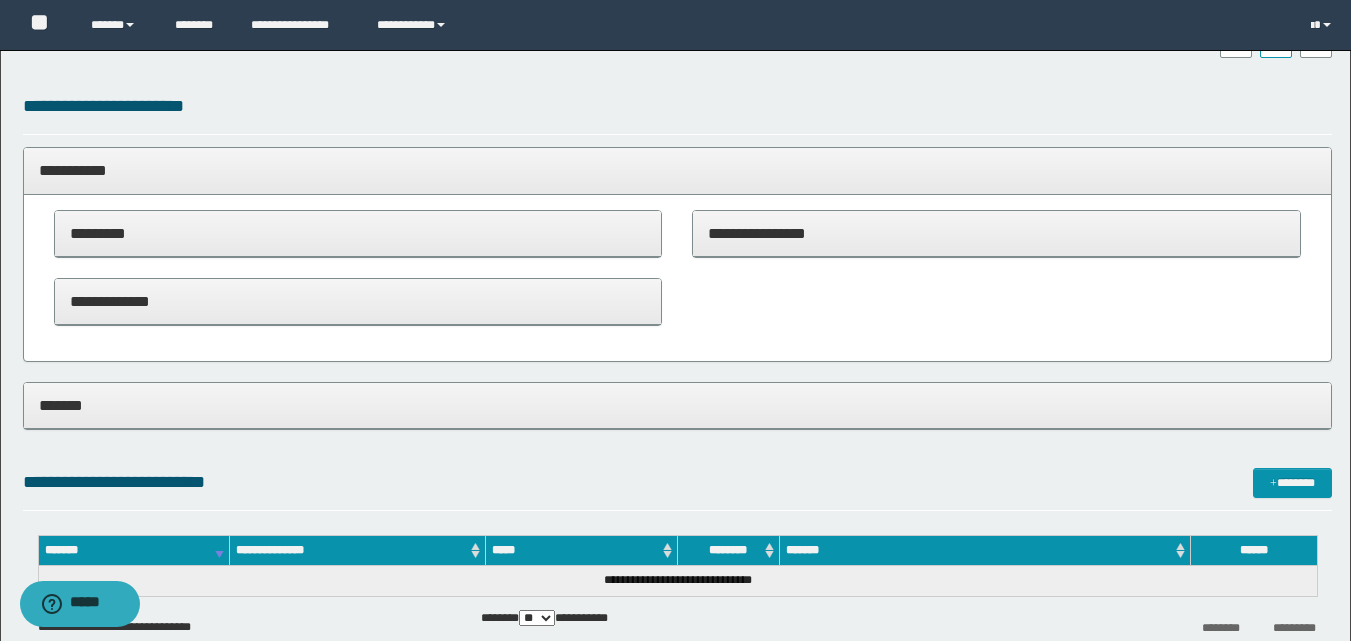 click on "*********" at bounding box center (358, 233) 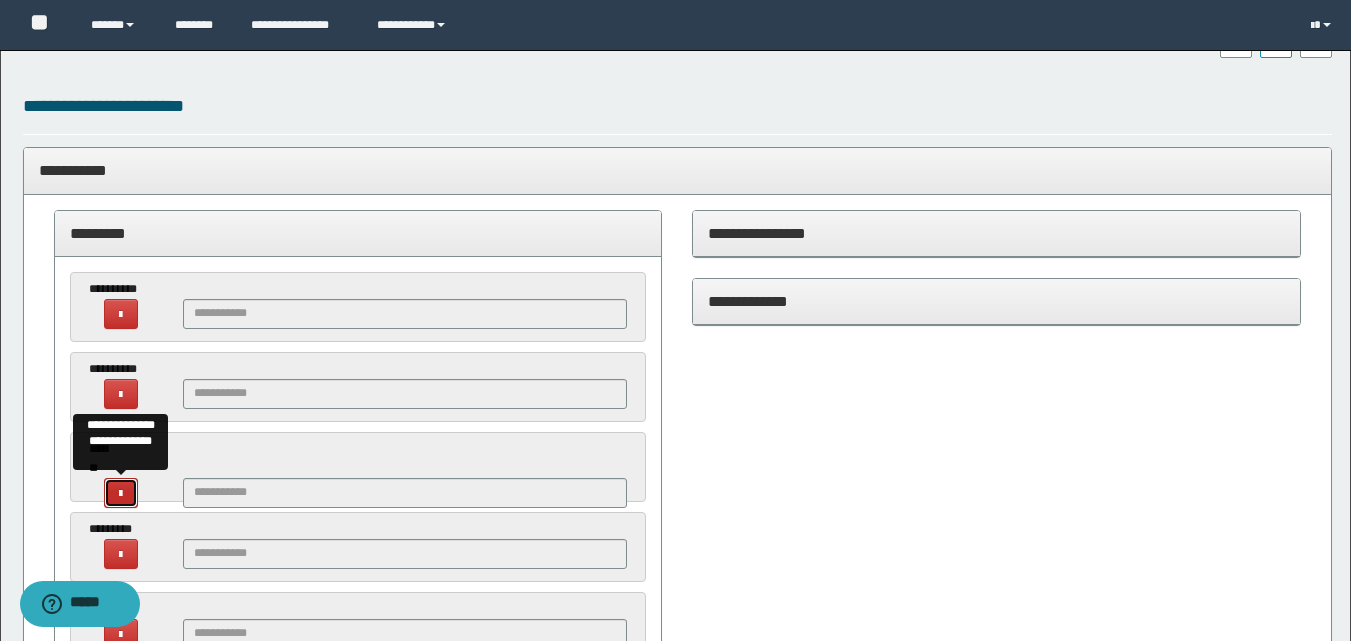 click at bounding box center (120, 494) 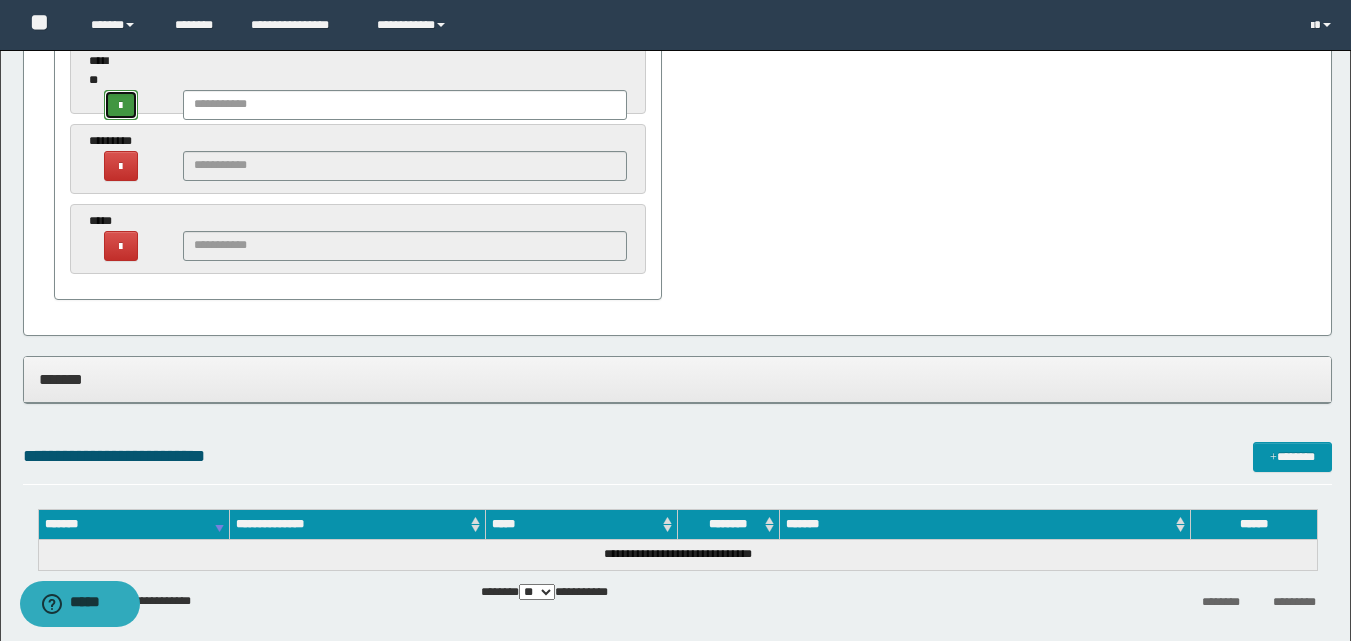 scroll, scrollTop: 1998, scrollLeft: 0, axis: vertical 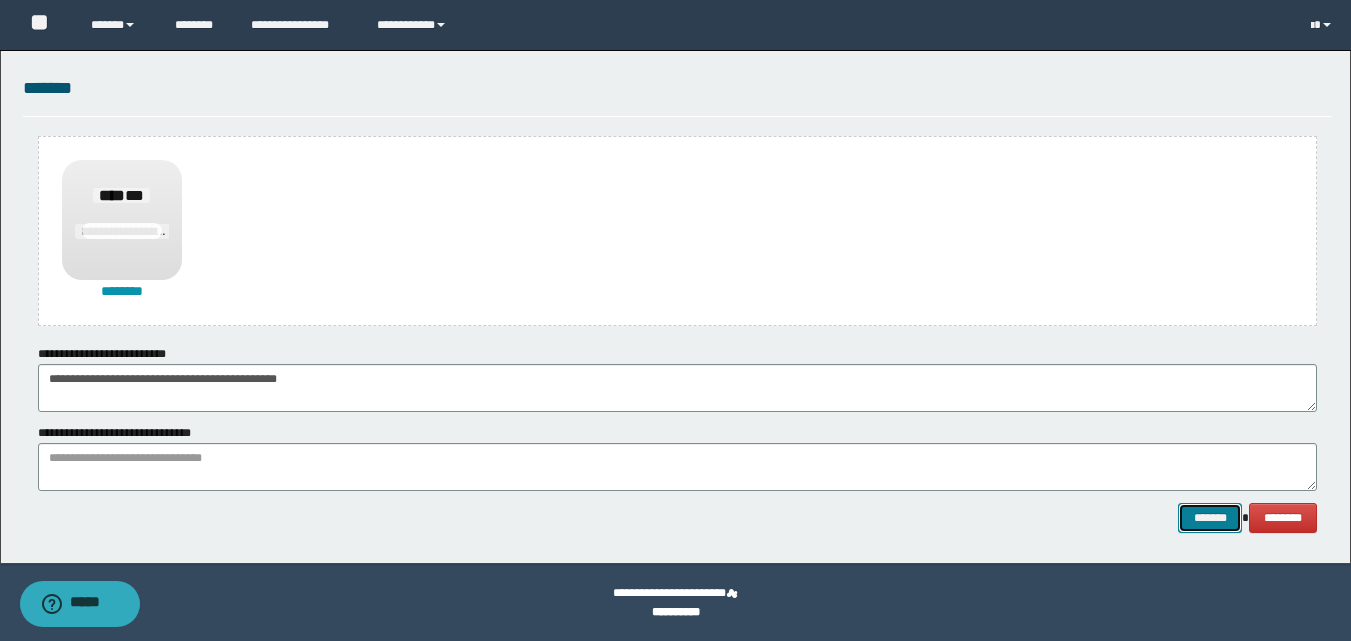 click on "*******" at bounding box center [1210, 518] 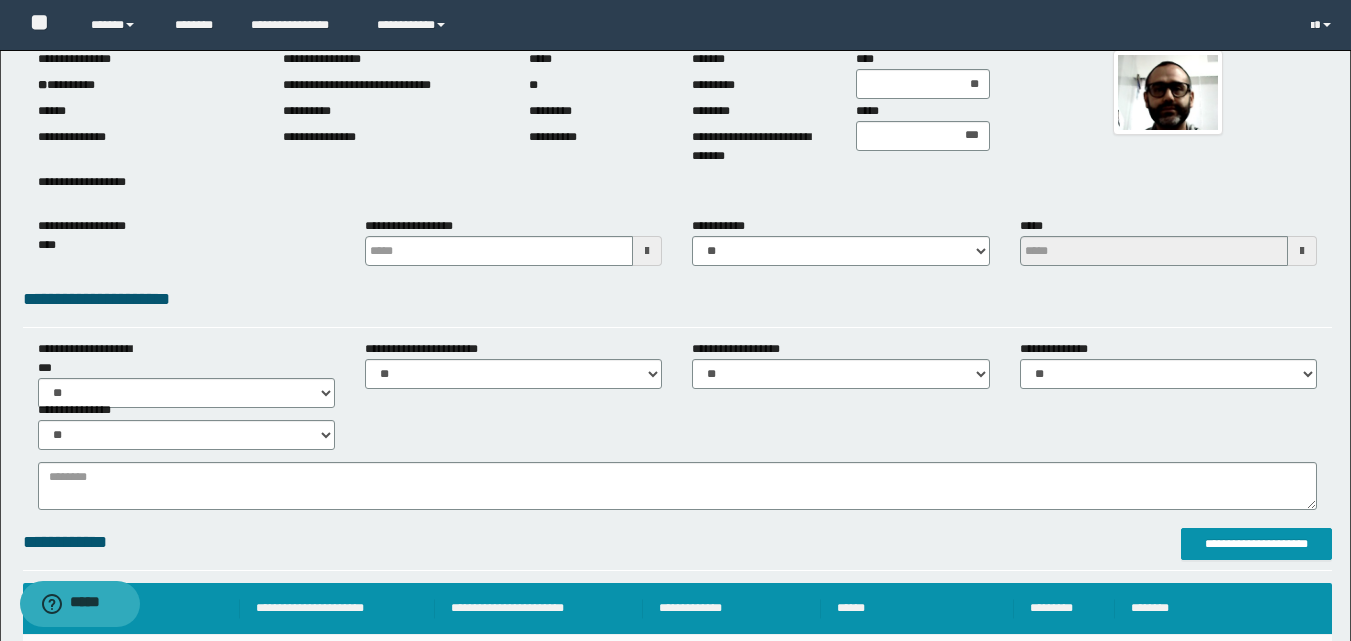 scroll, scrollTop: 0, scrollLeft: 0, axis: both 